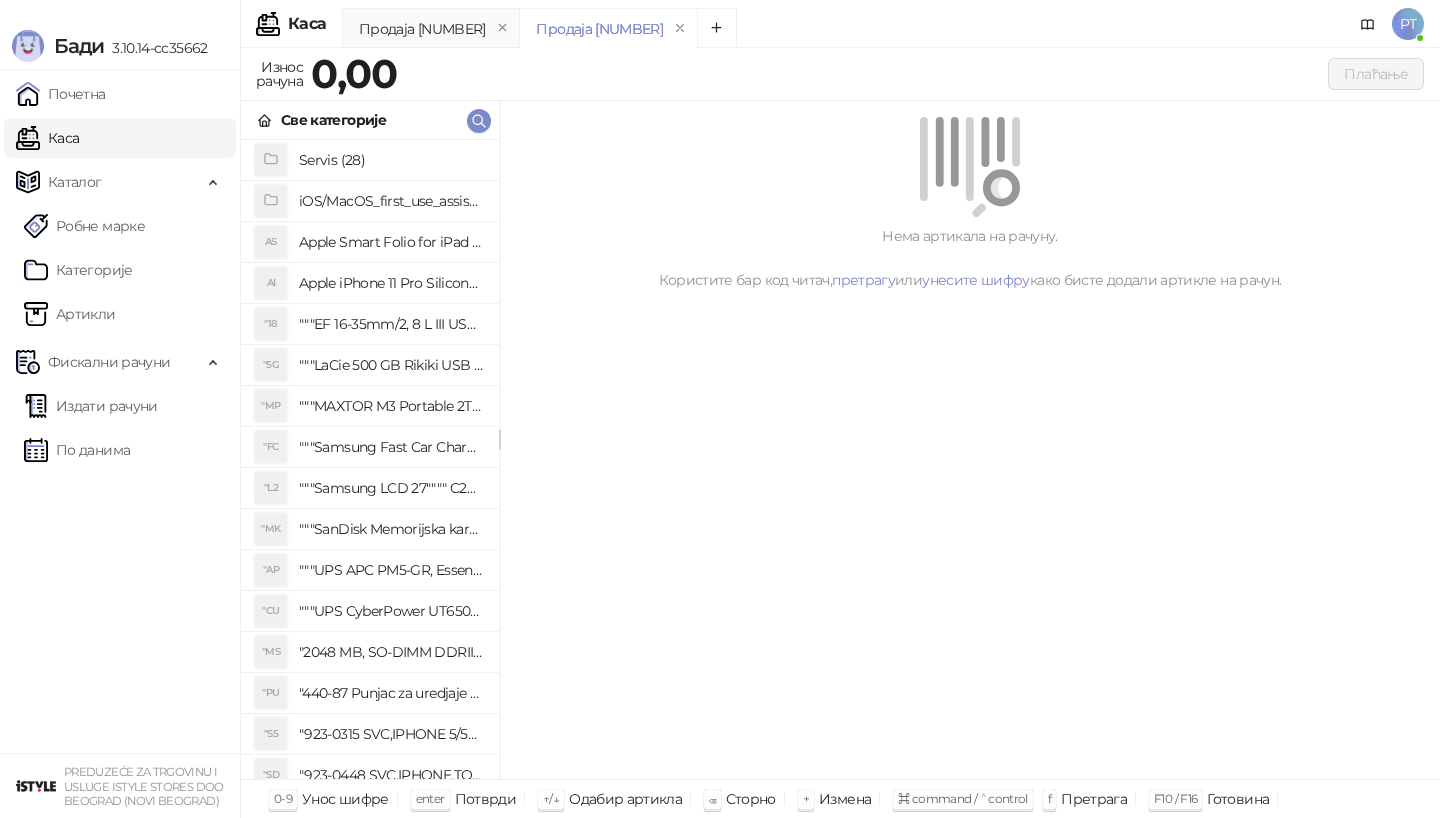 click on "Продаја [NUMBER]" at bounding box center (422, 29) 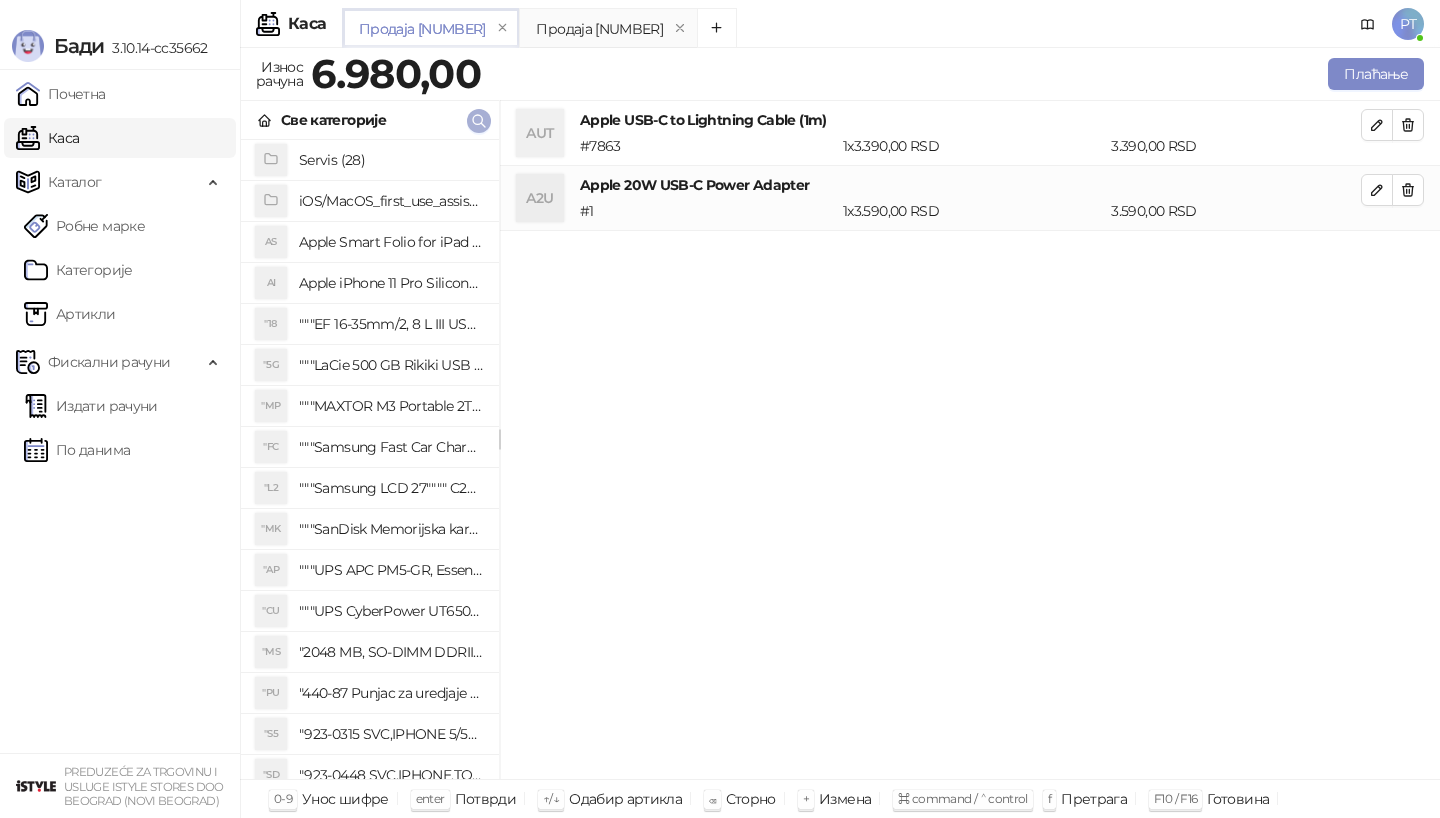 click 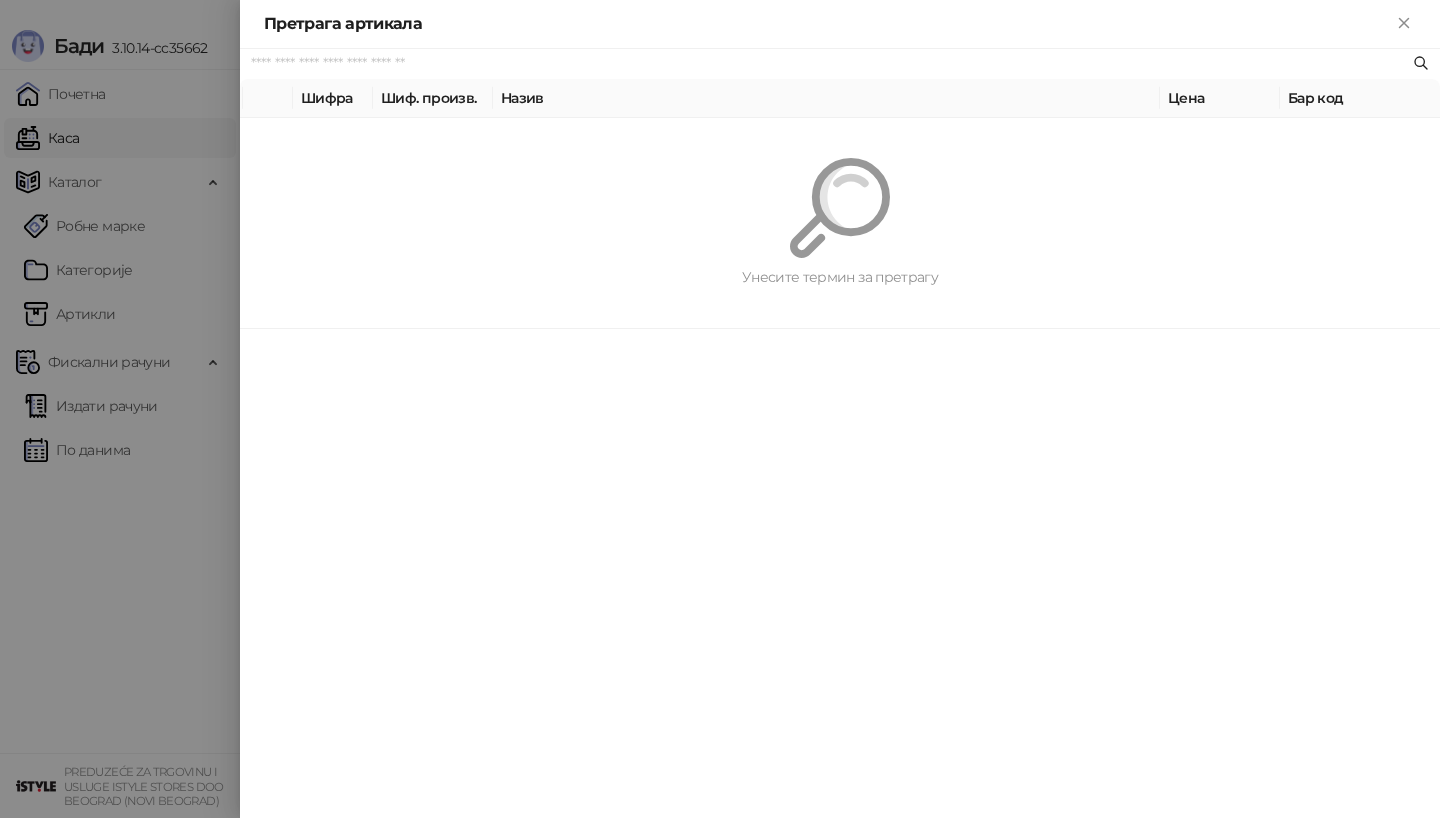 type on "*" 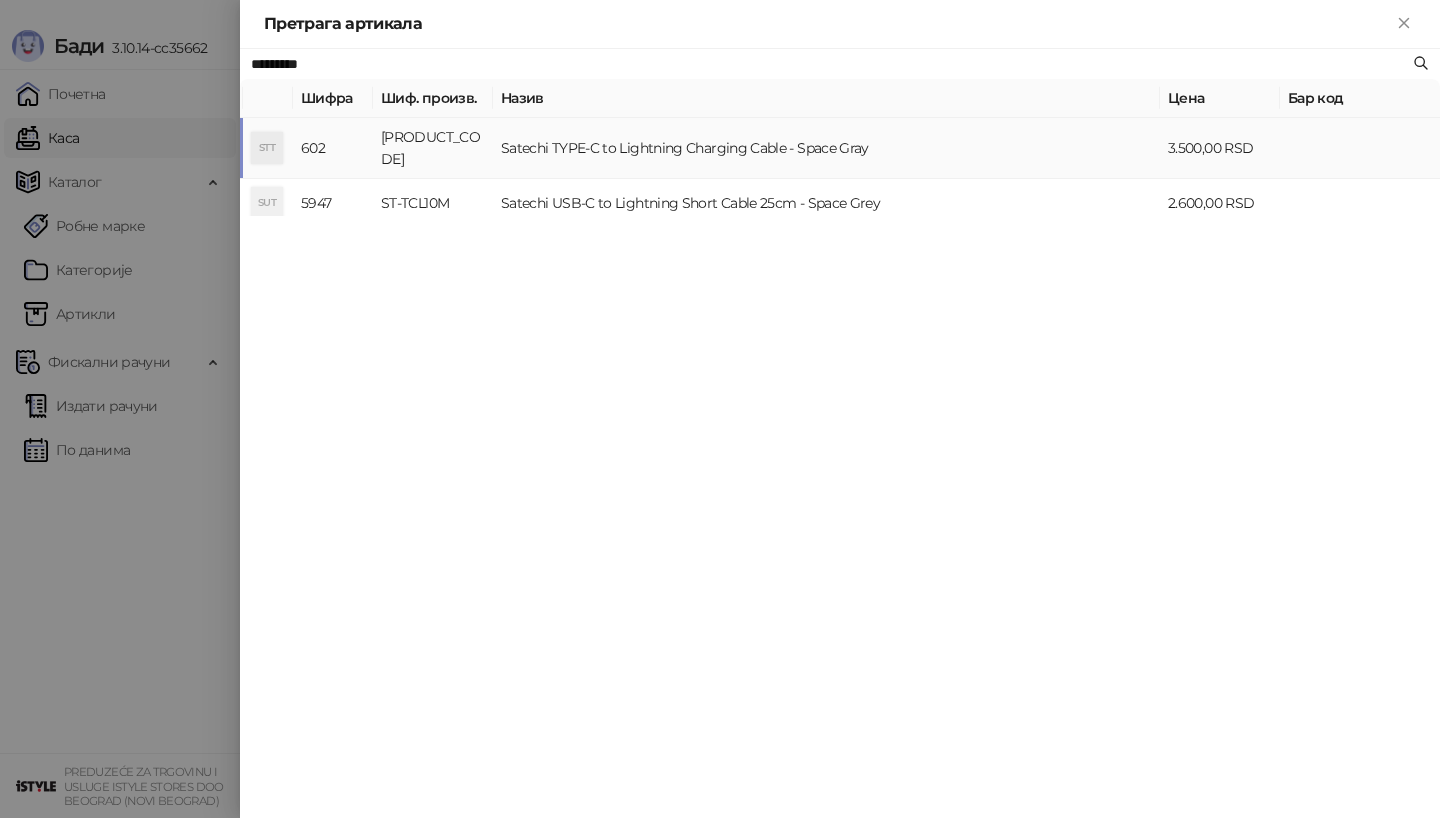 type on "*********" 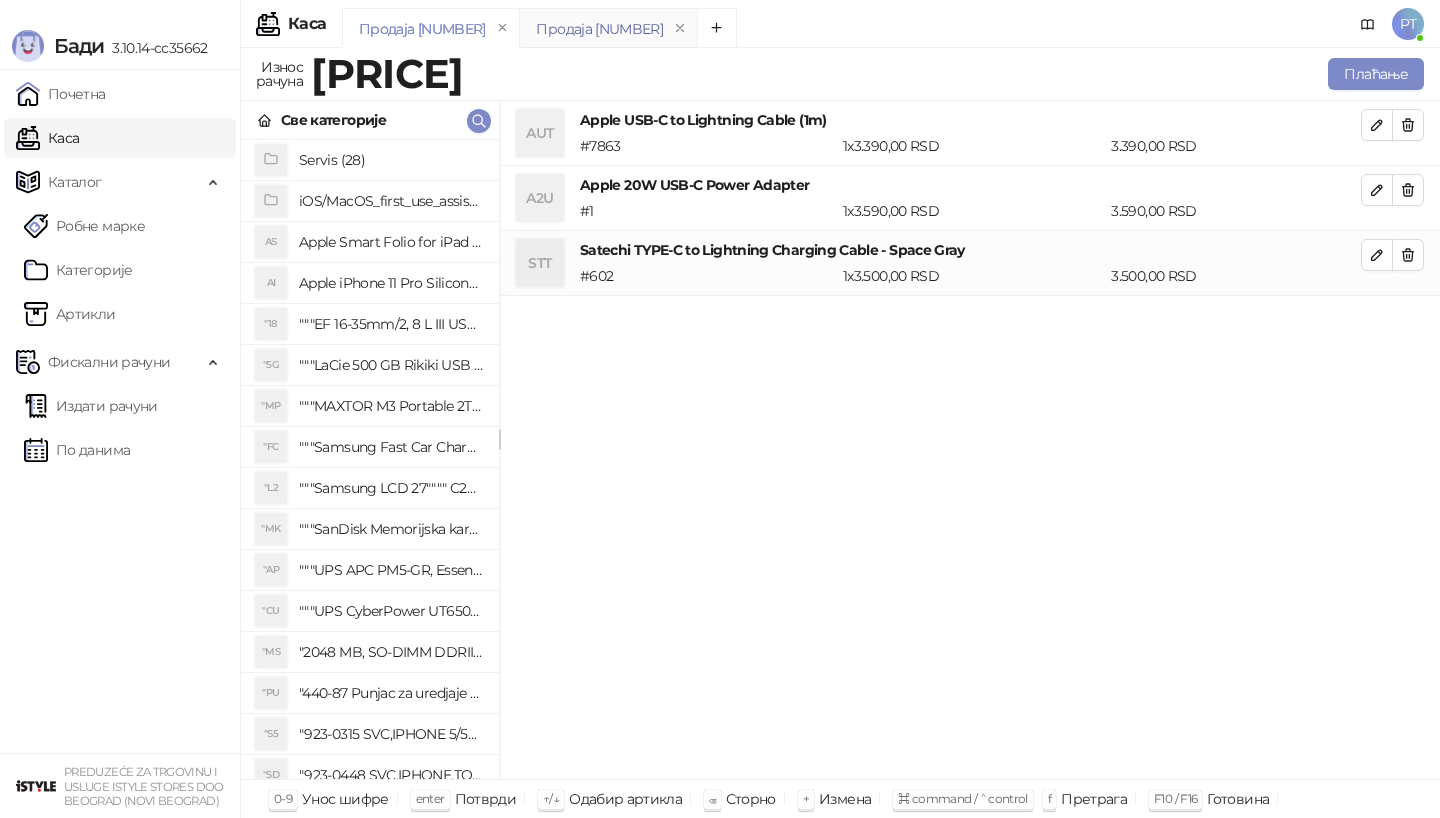 click on "Продаја [NUMBER]" at bounding box center (599, 29) 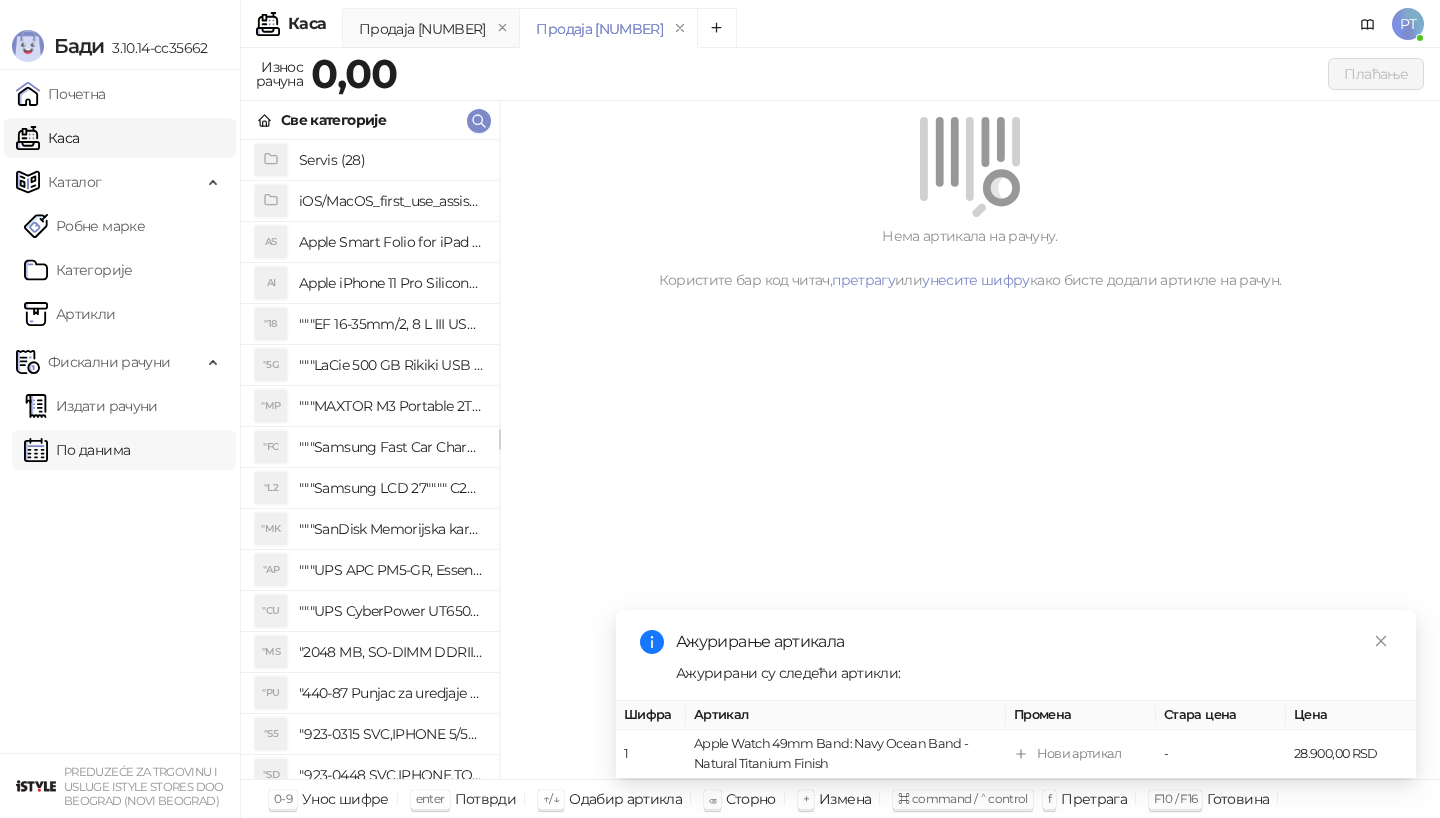 click on "По данима" at bounding box center [77, 450] 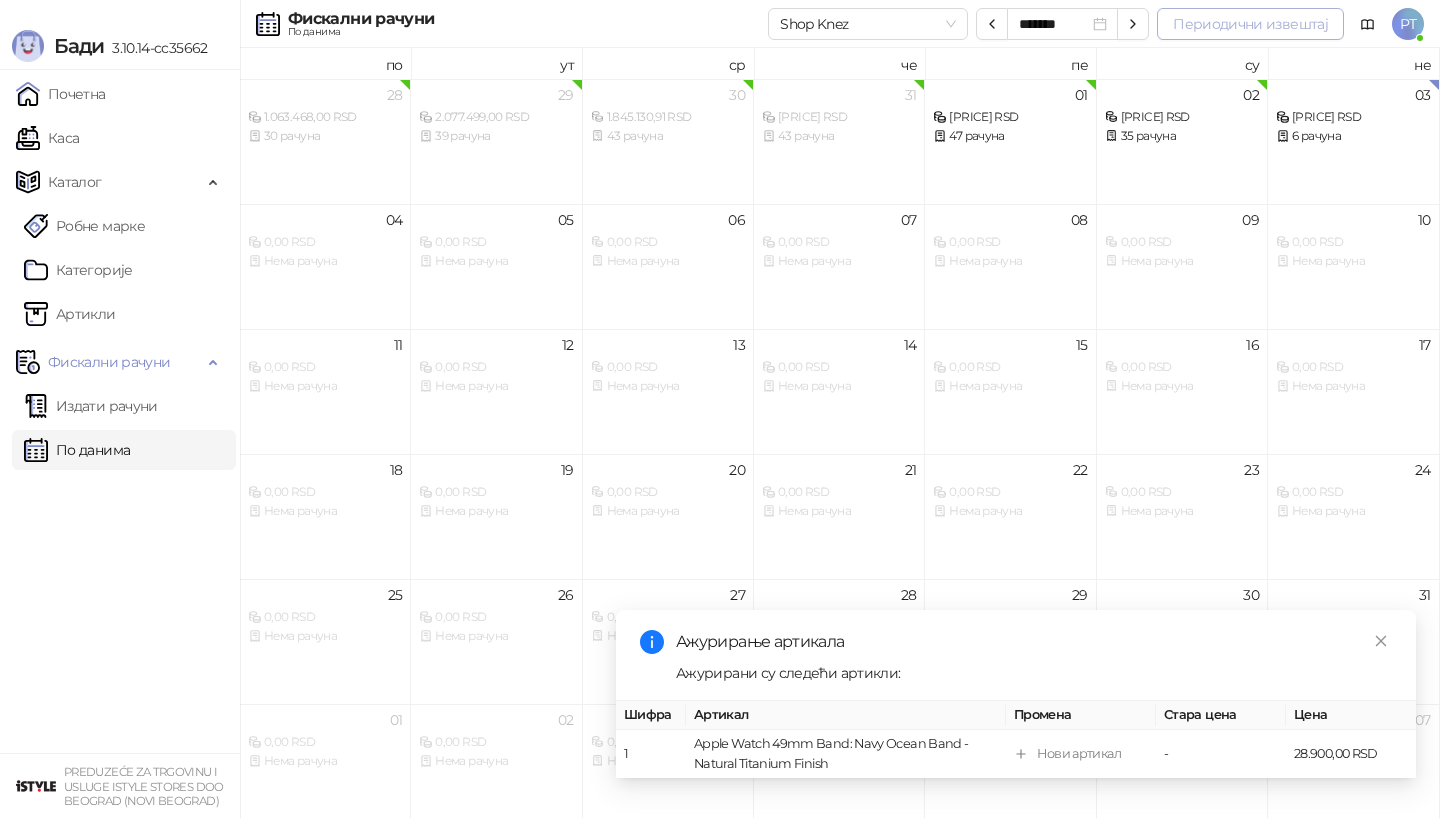click on "Периодични извештај" at bounding box center (1250, 24) 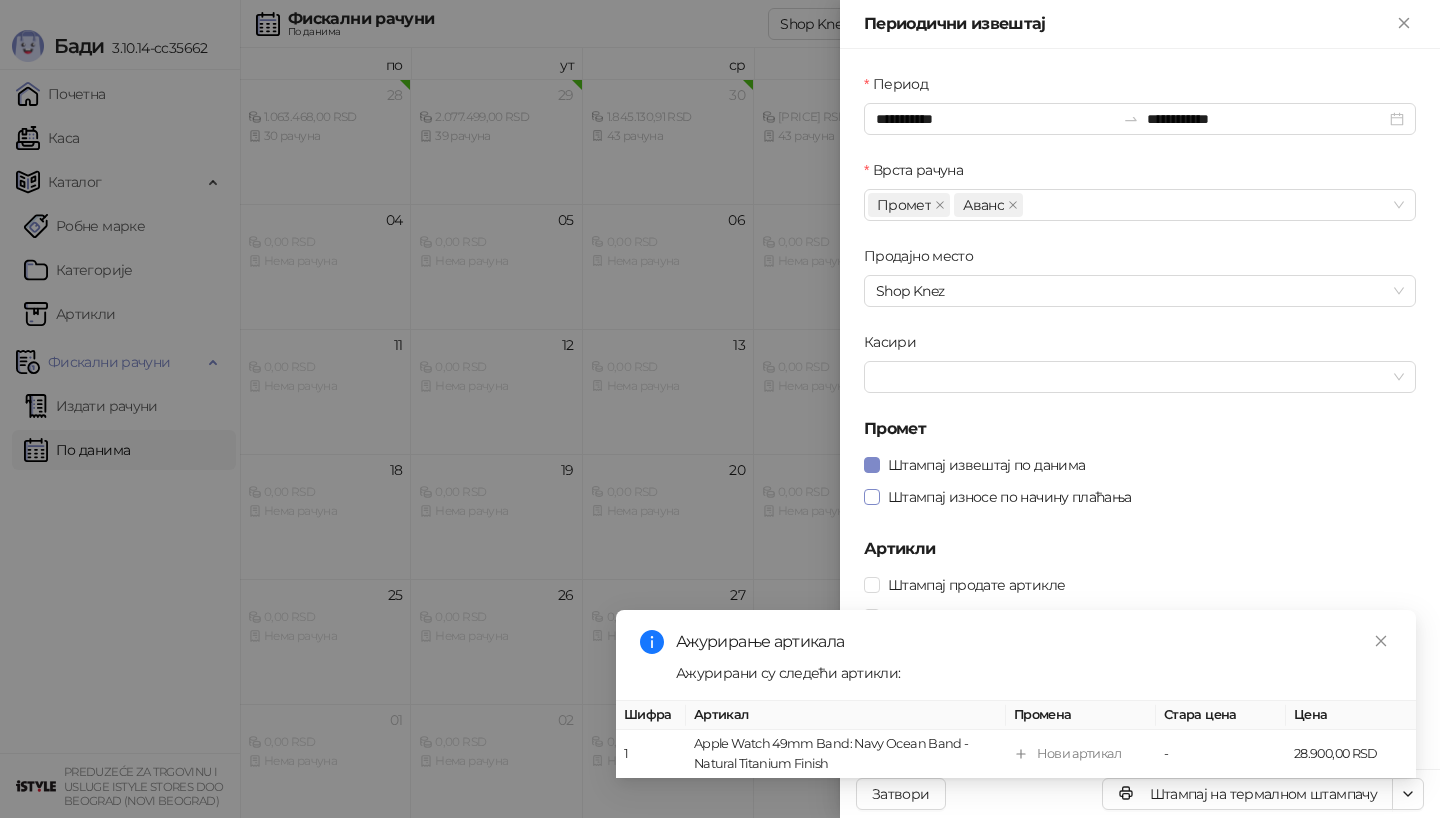 click on "Штампај износе по начину плаћања" at bounding box center [1002, 497] 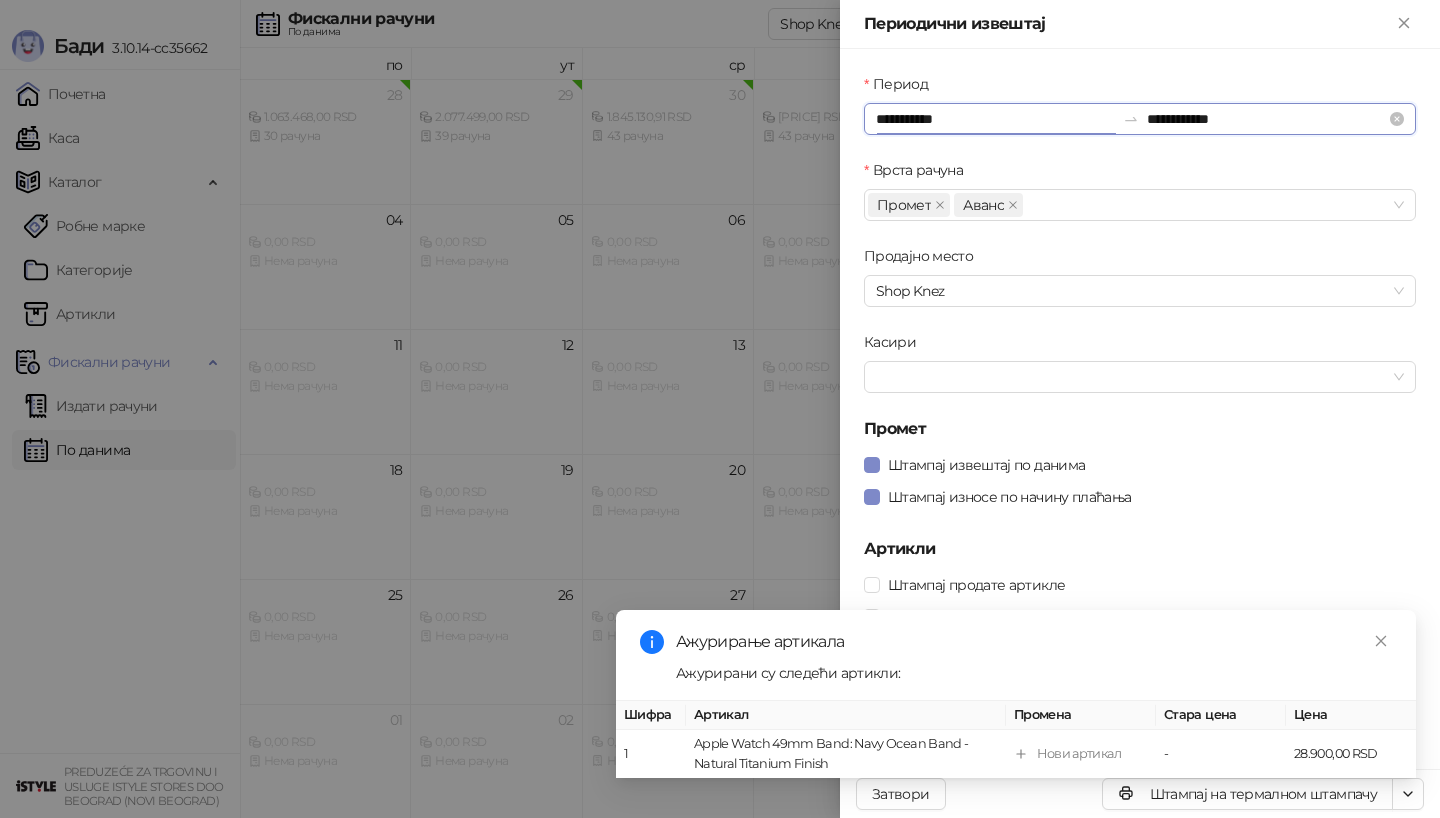 click on "**********" at bounding box center [995, 119] 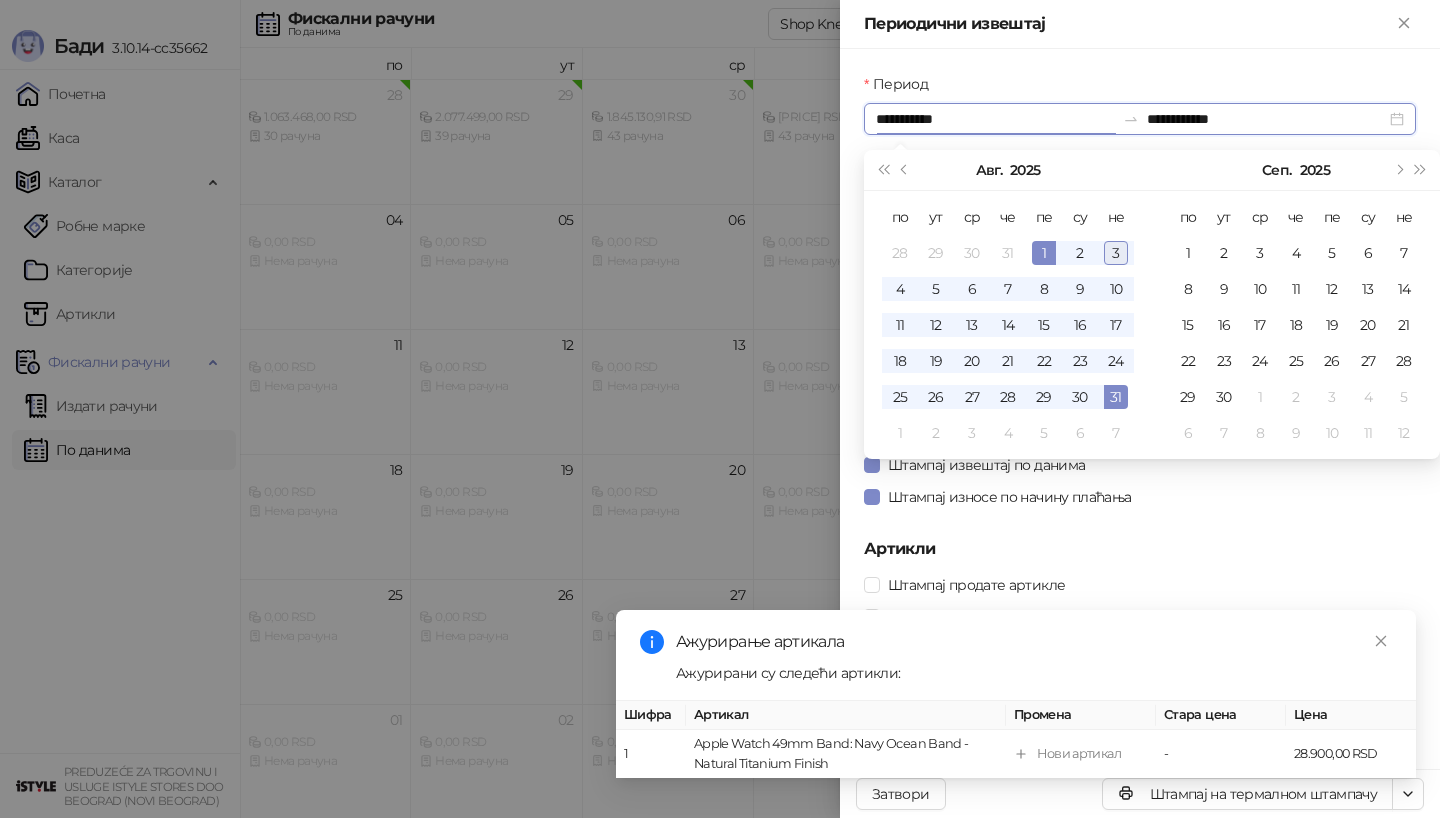 type on "**********" 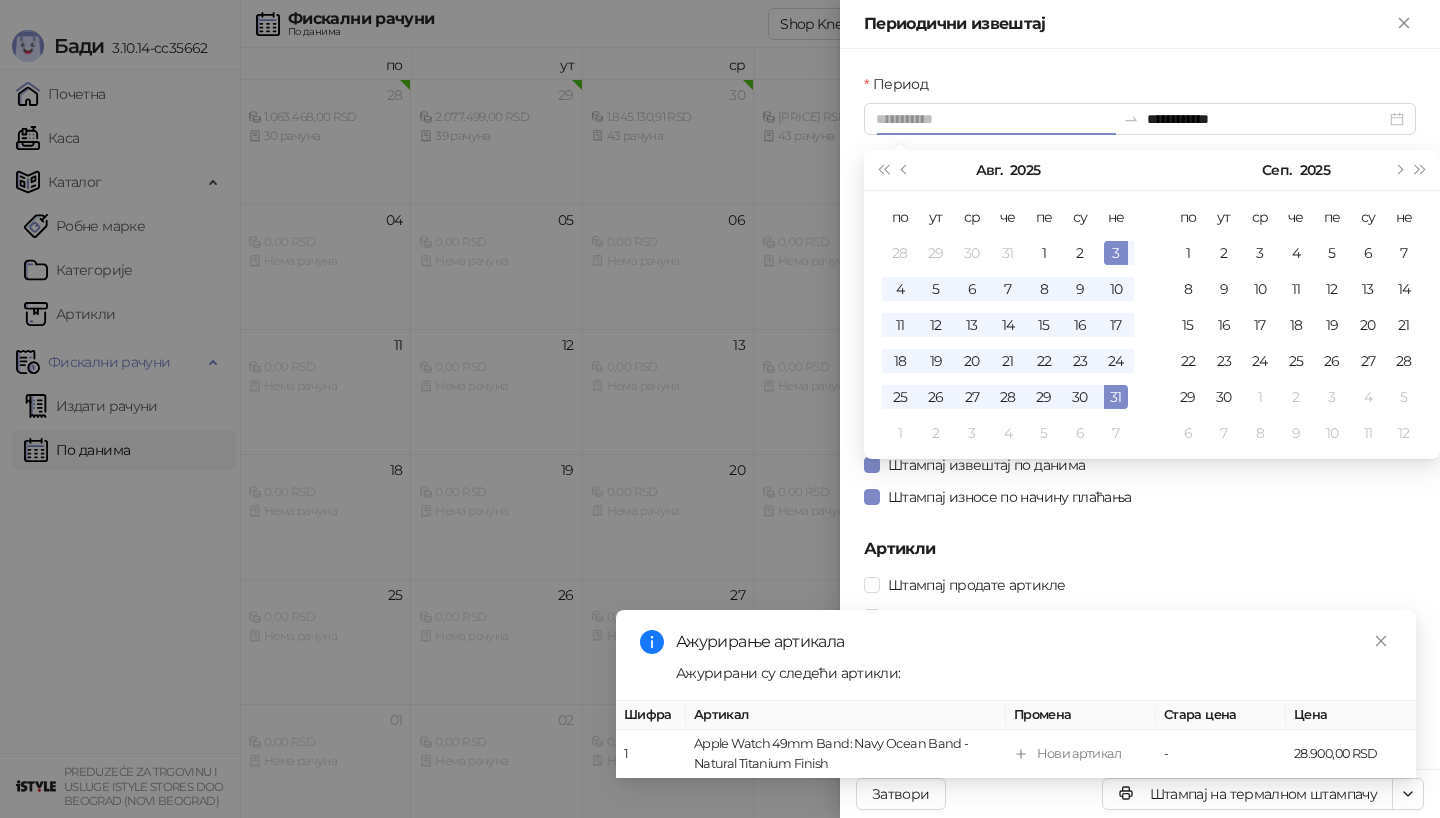click on "3" at bounding box center [1116, 253] 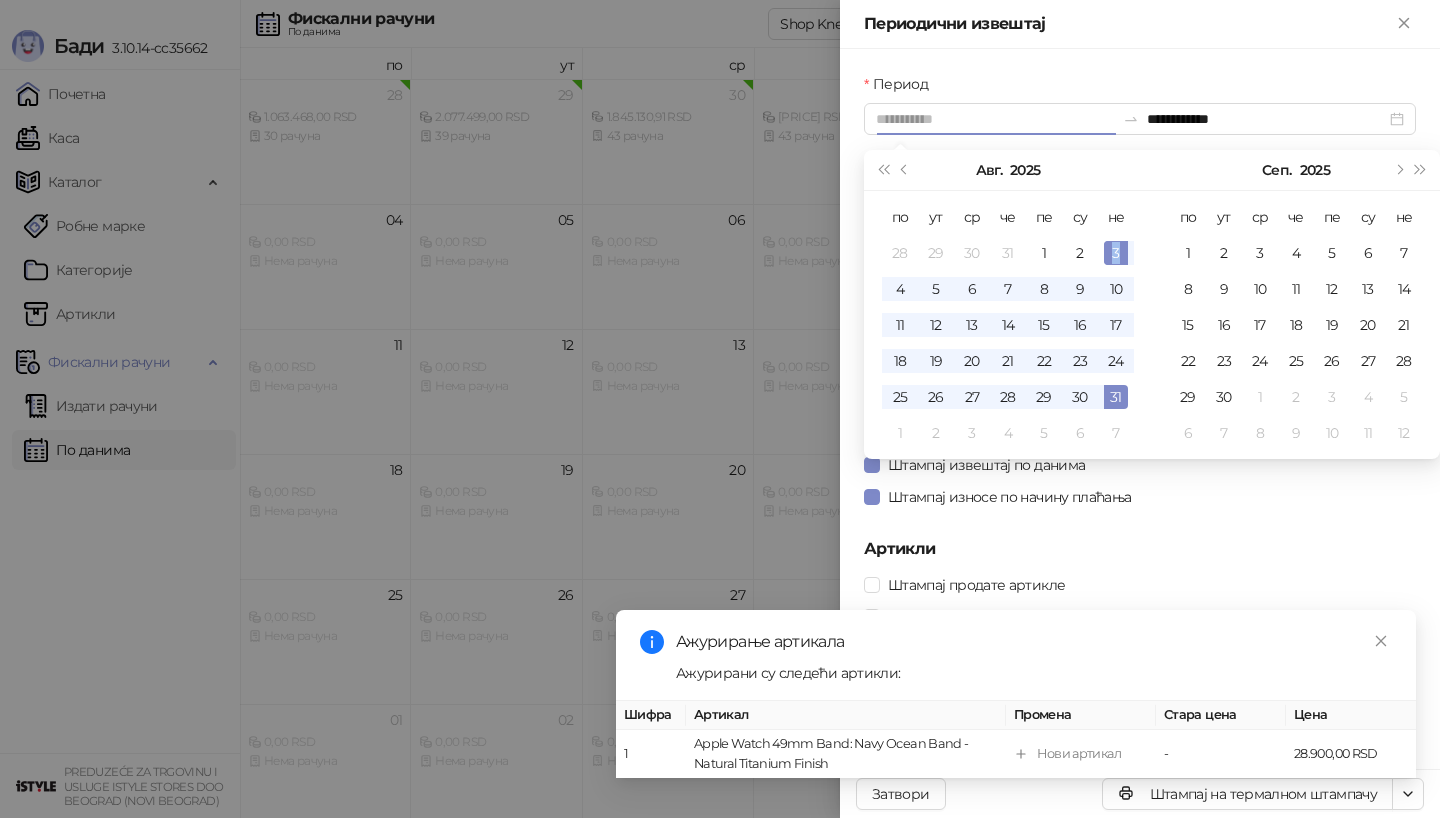 click on "3" at bounding box center (1116, 253) 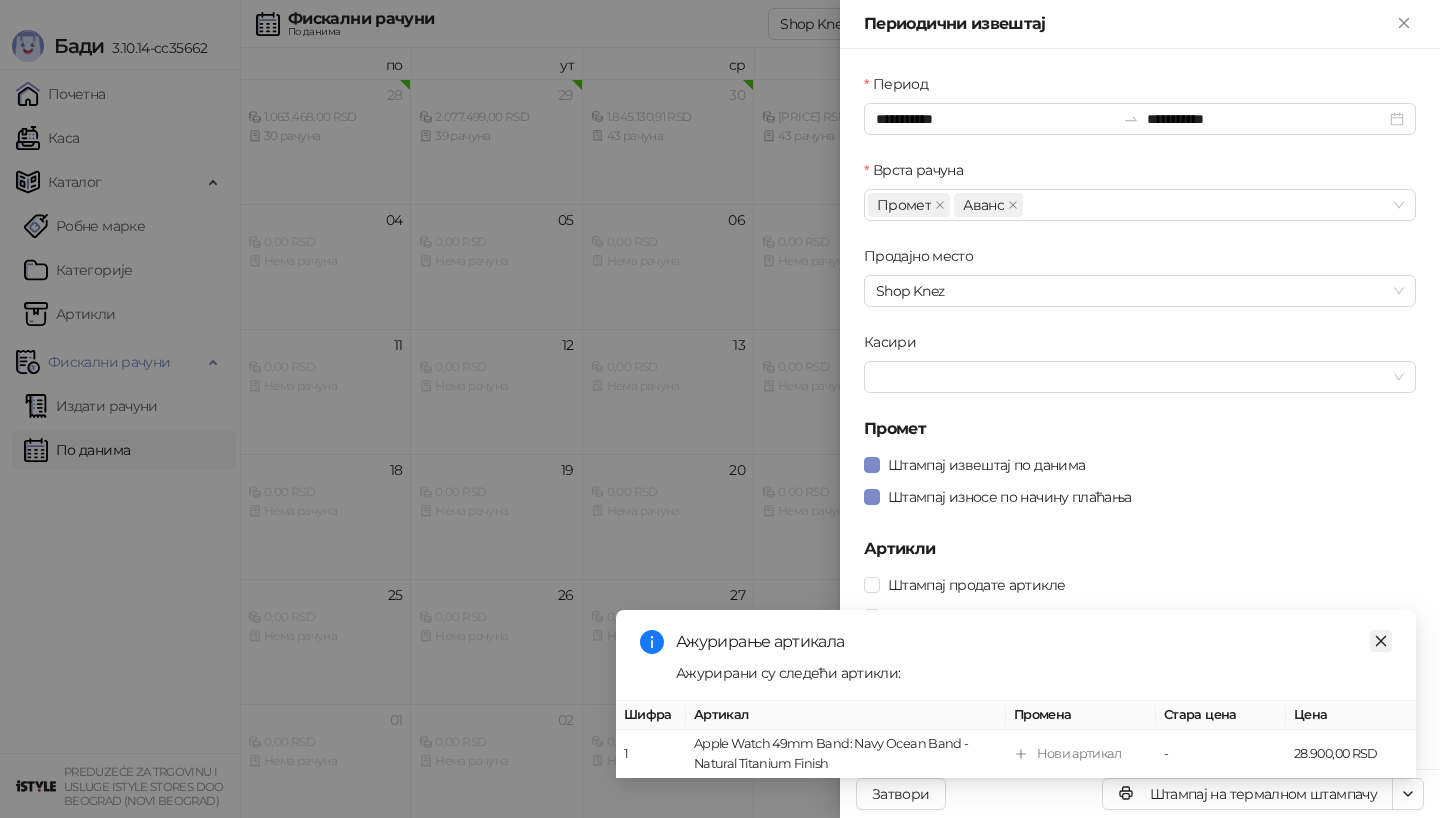 click 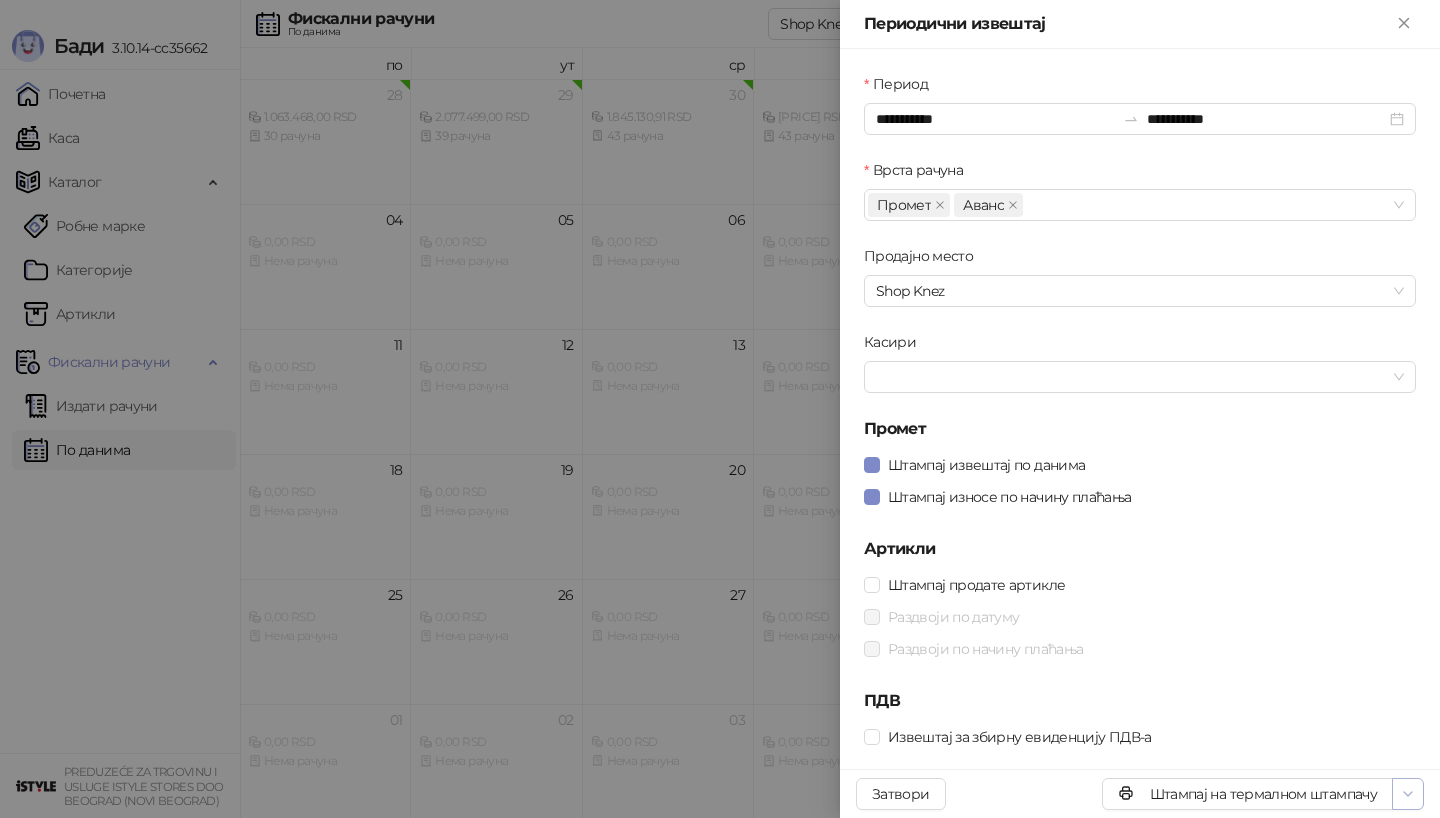 click 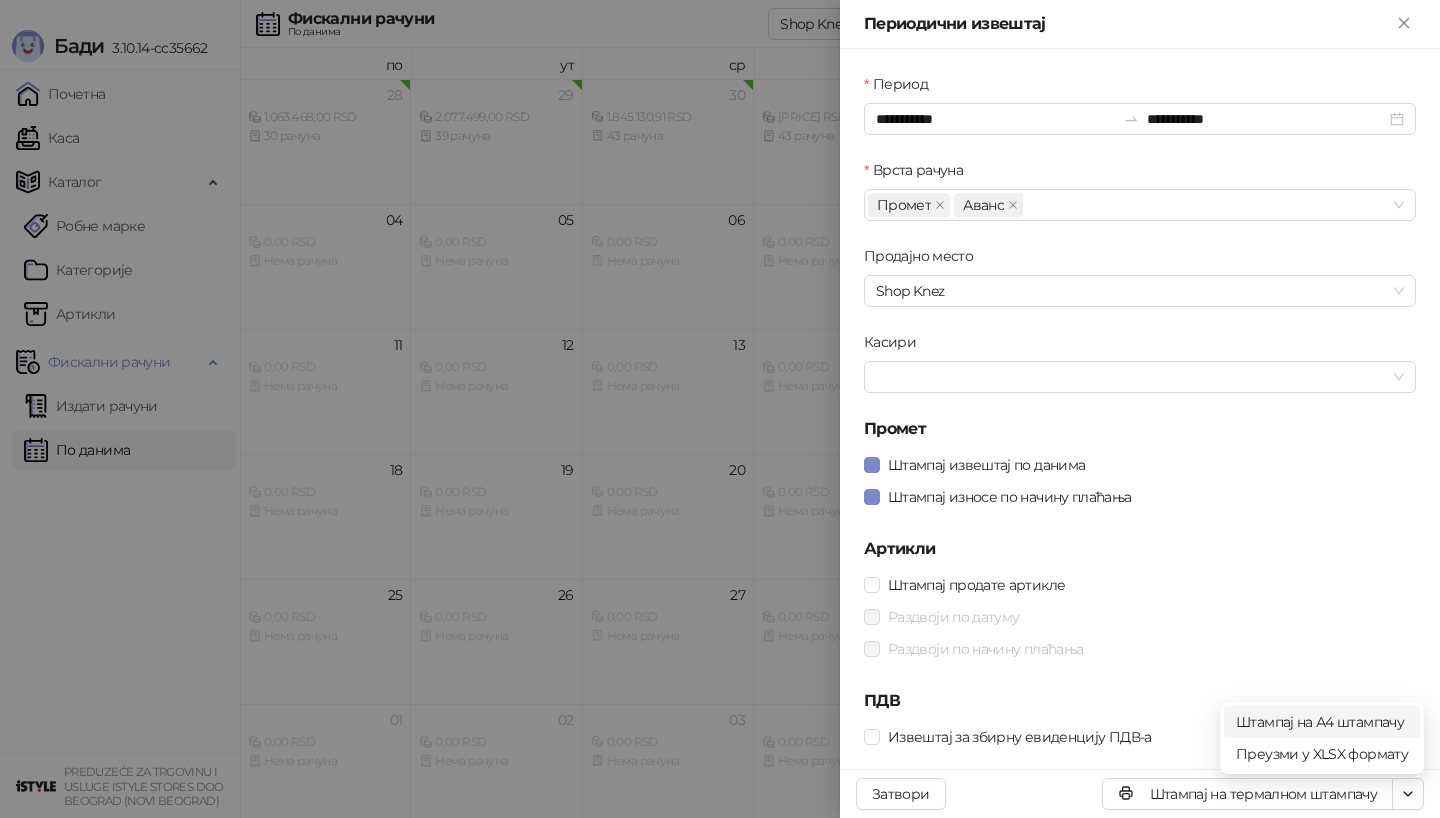 click on "Штампај на А4 штампачу" at bounding box center [1322, 722] 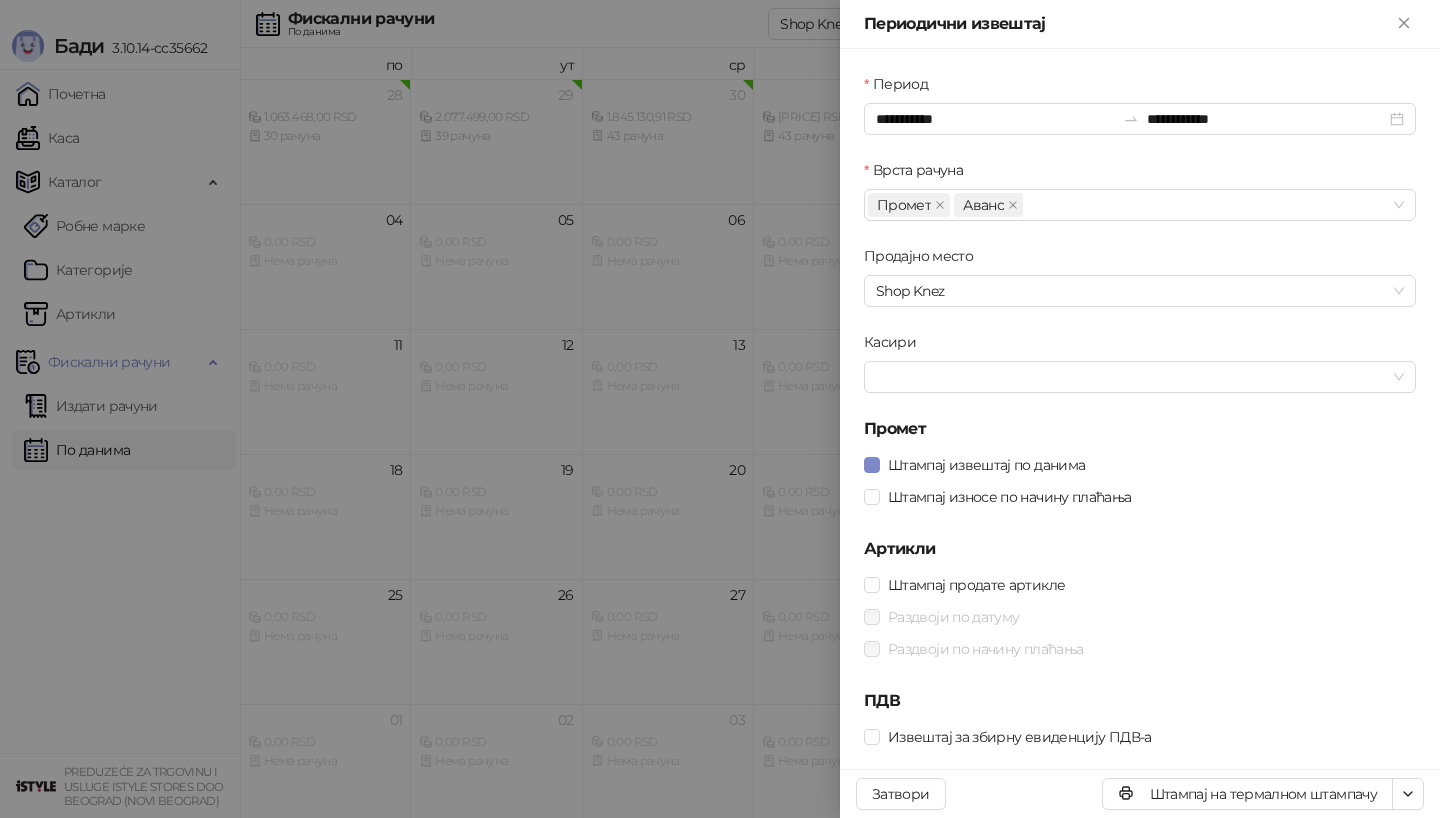 click at bounding box center [720, 409] 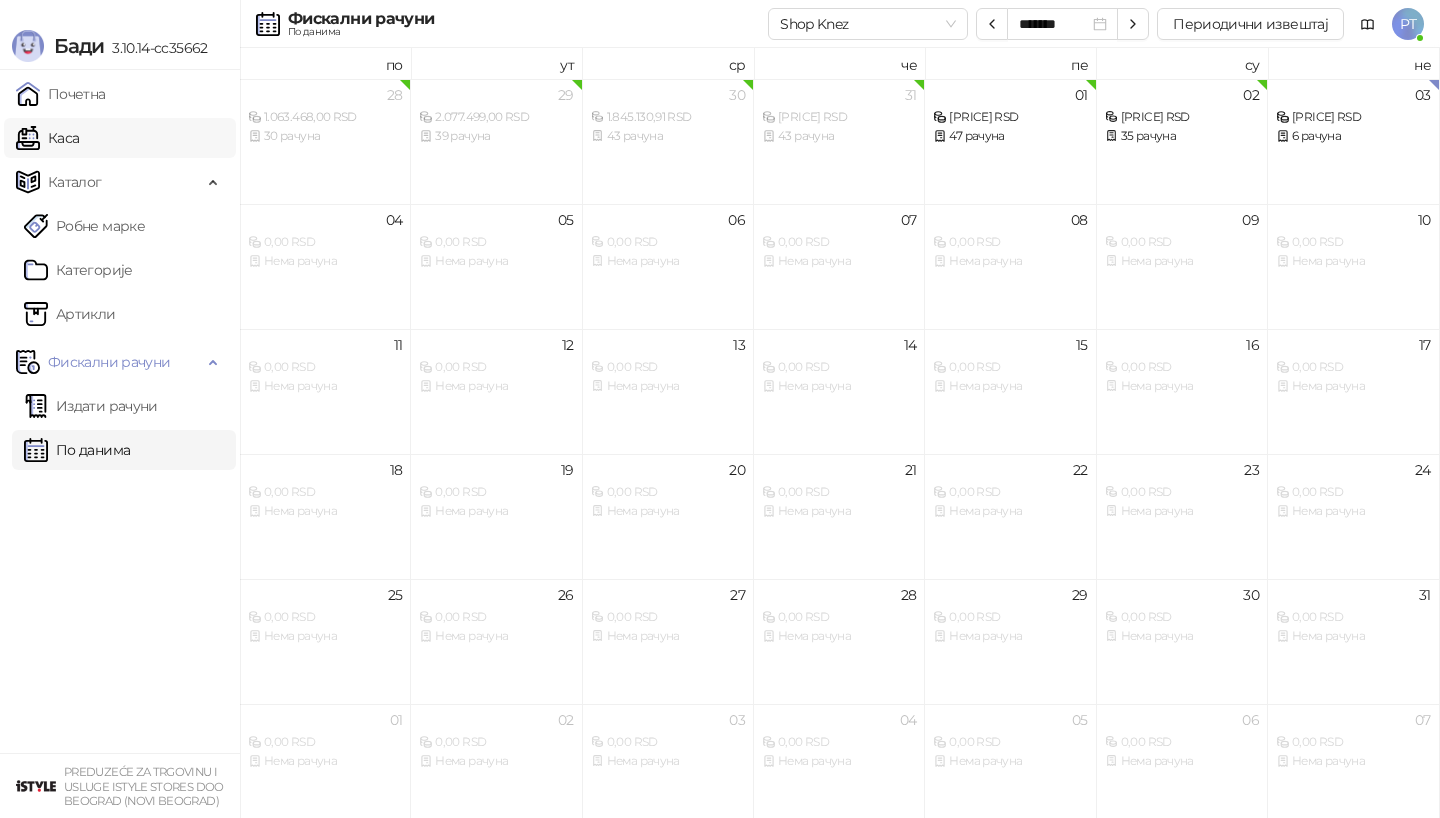 click on "Каса" at bounding box center [47, 138] 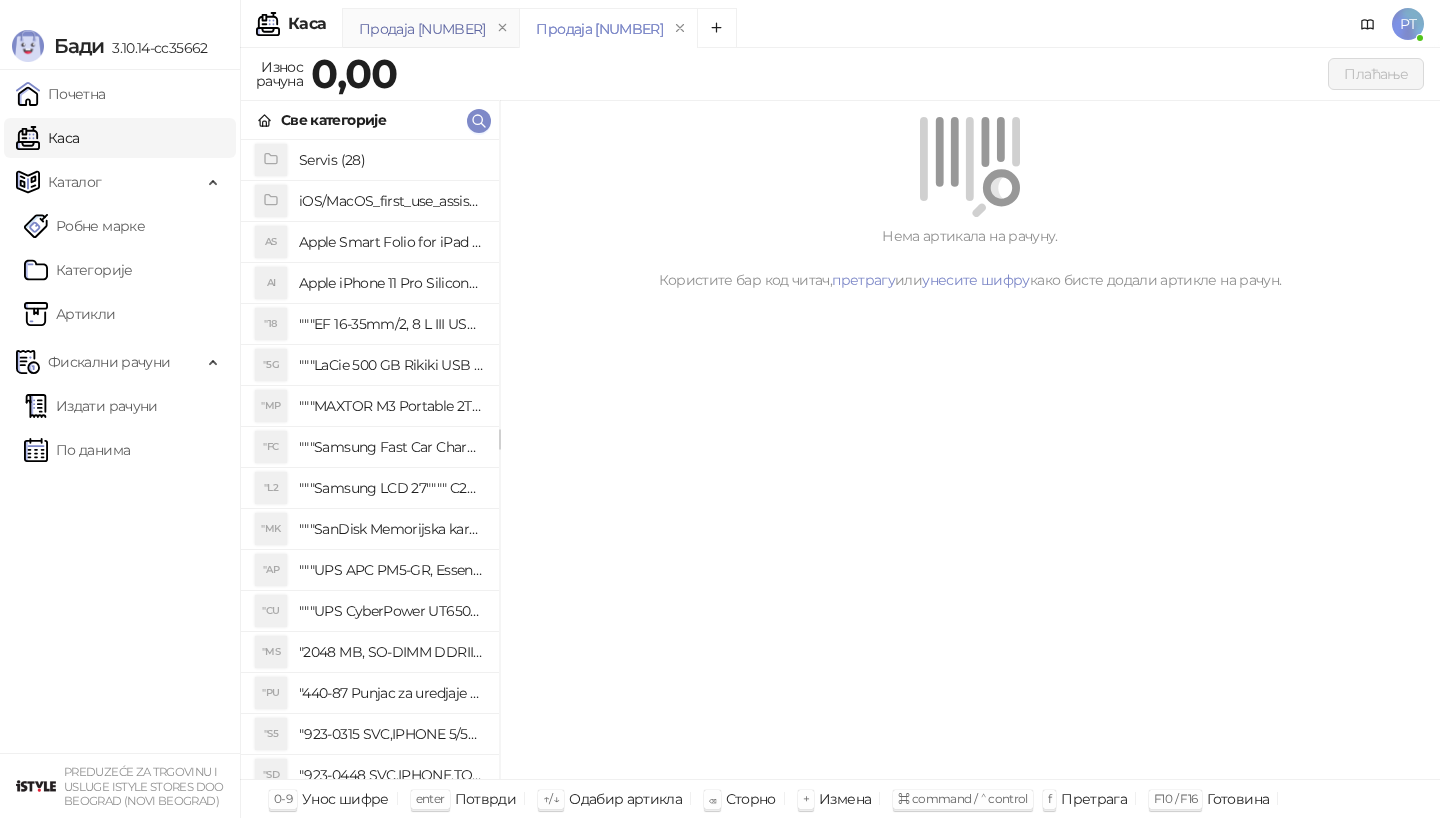 click on "Продаја [NUMBER]" at bounding box center [422, 29] 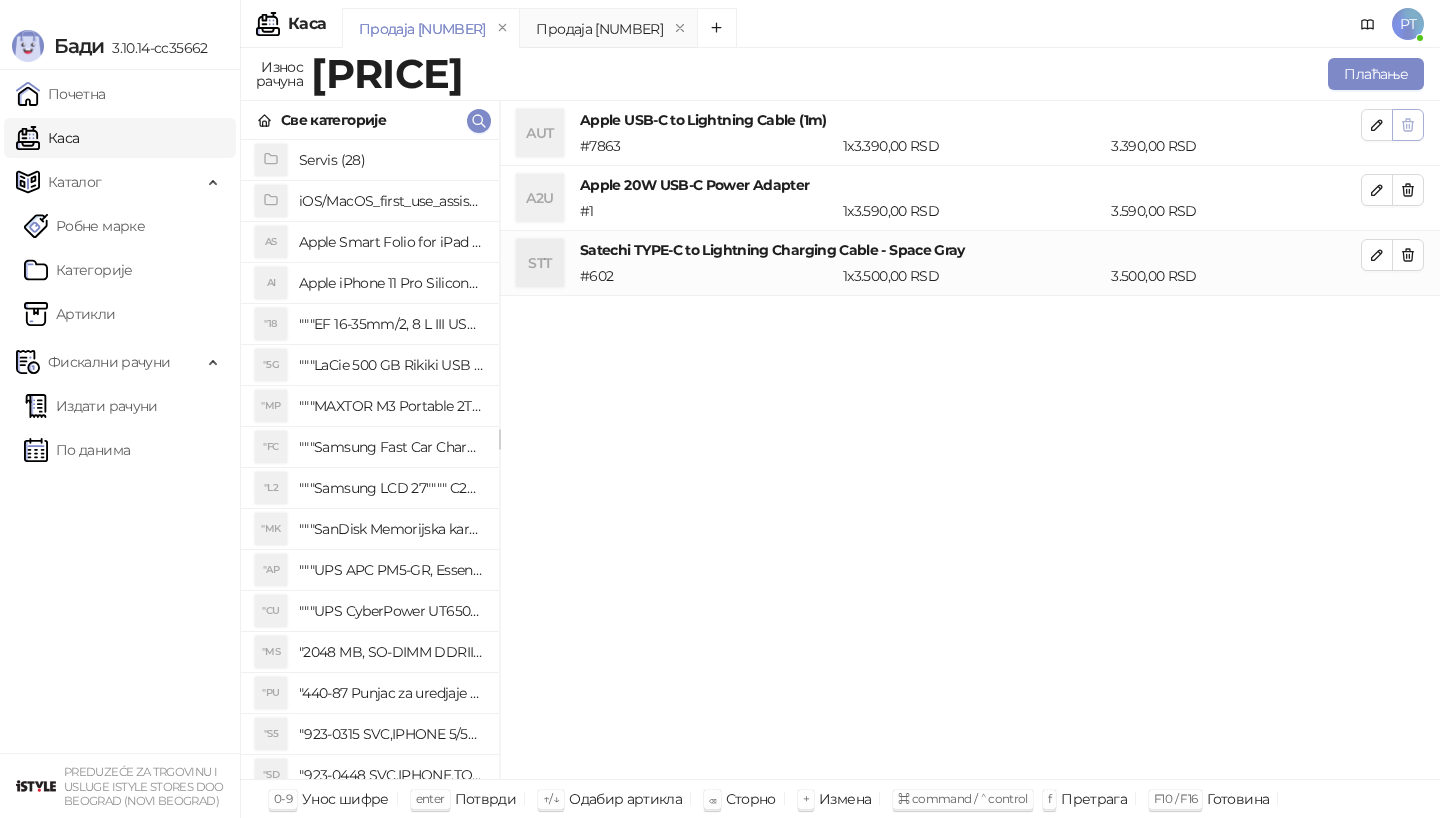 click 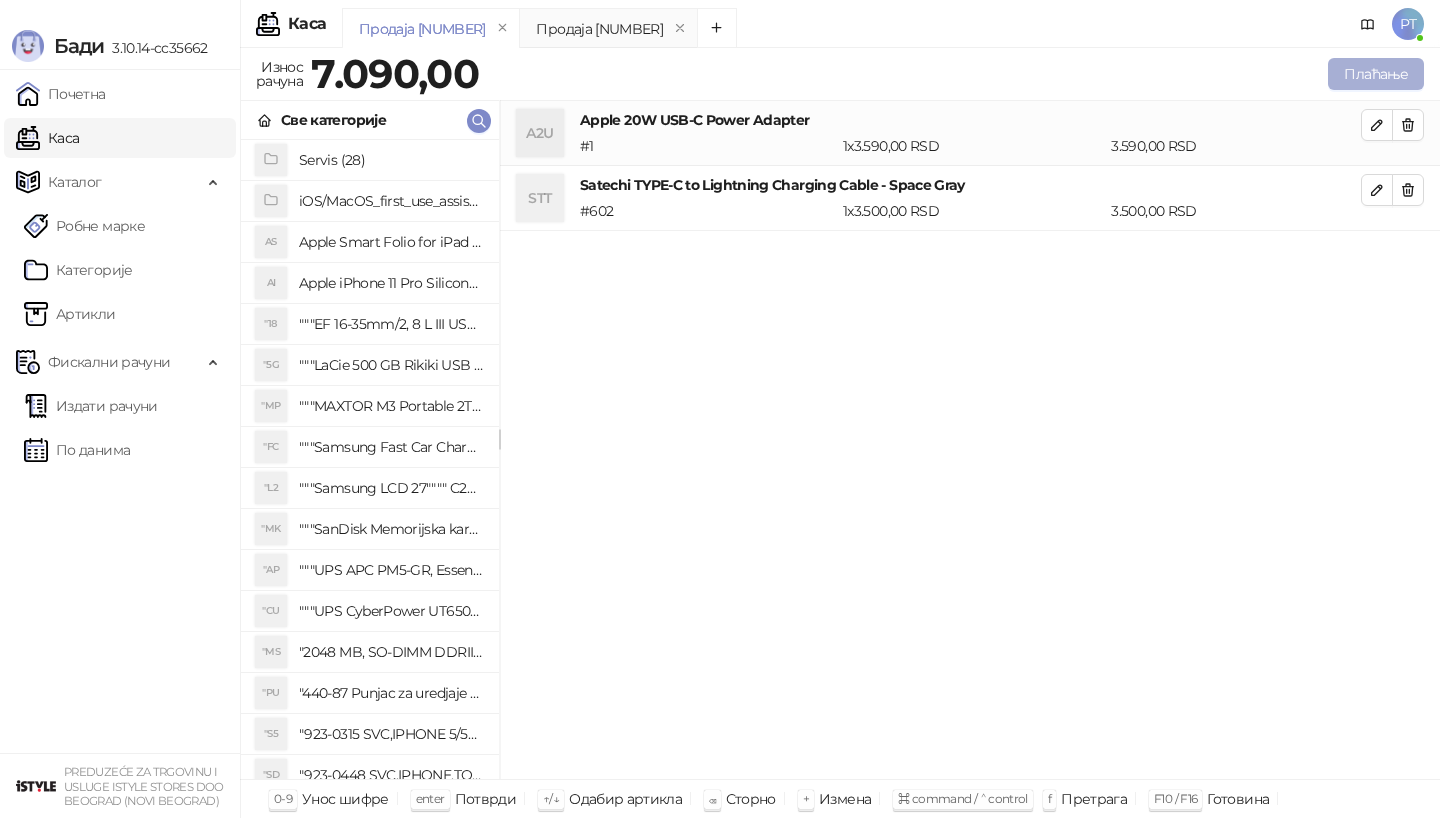 click on "Плаћање" at bounding box center [1376, 74] 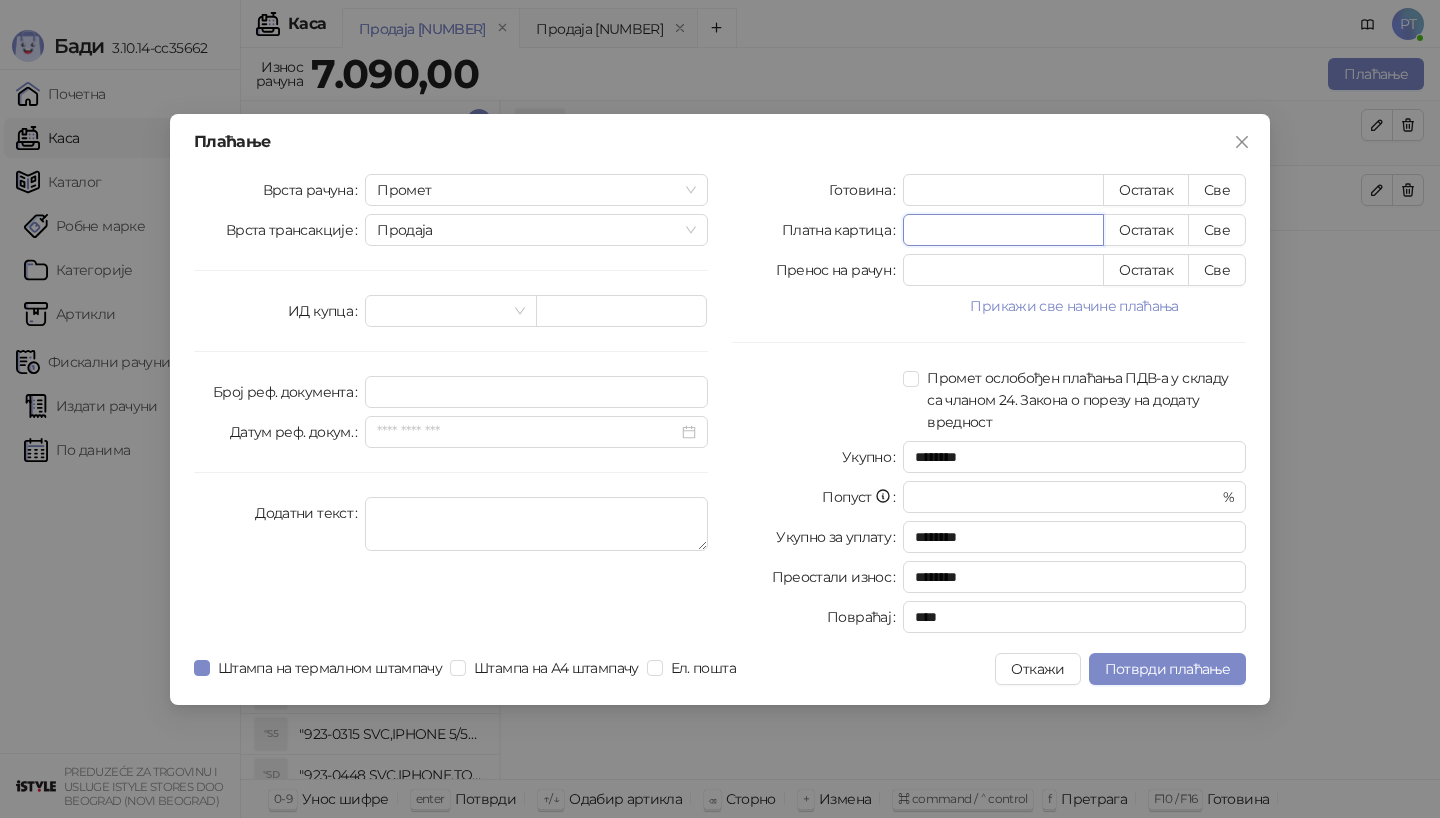 click on "*" at bounding box center [1003, 230] 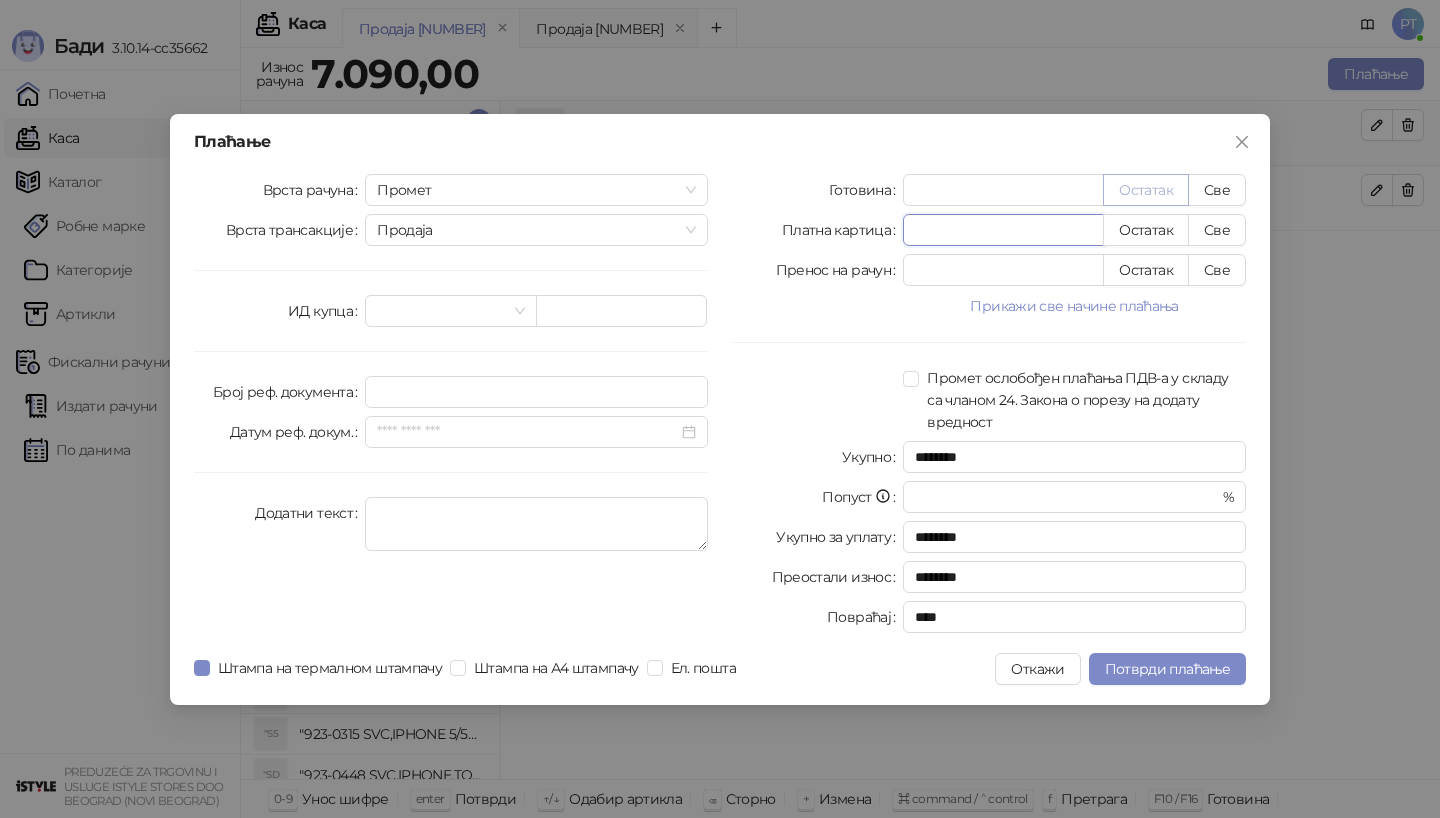 type on "****" 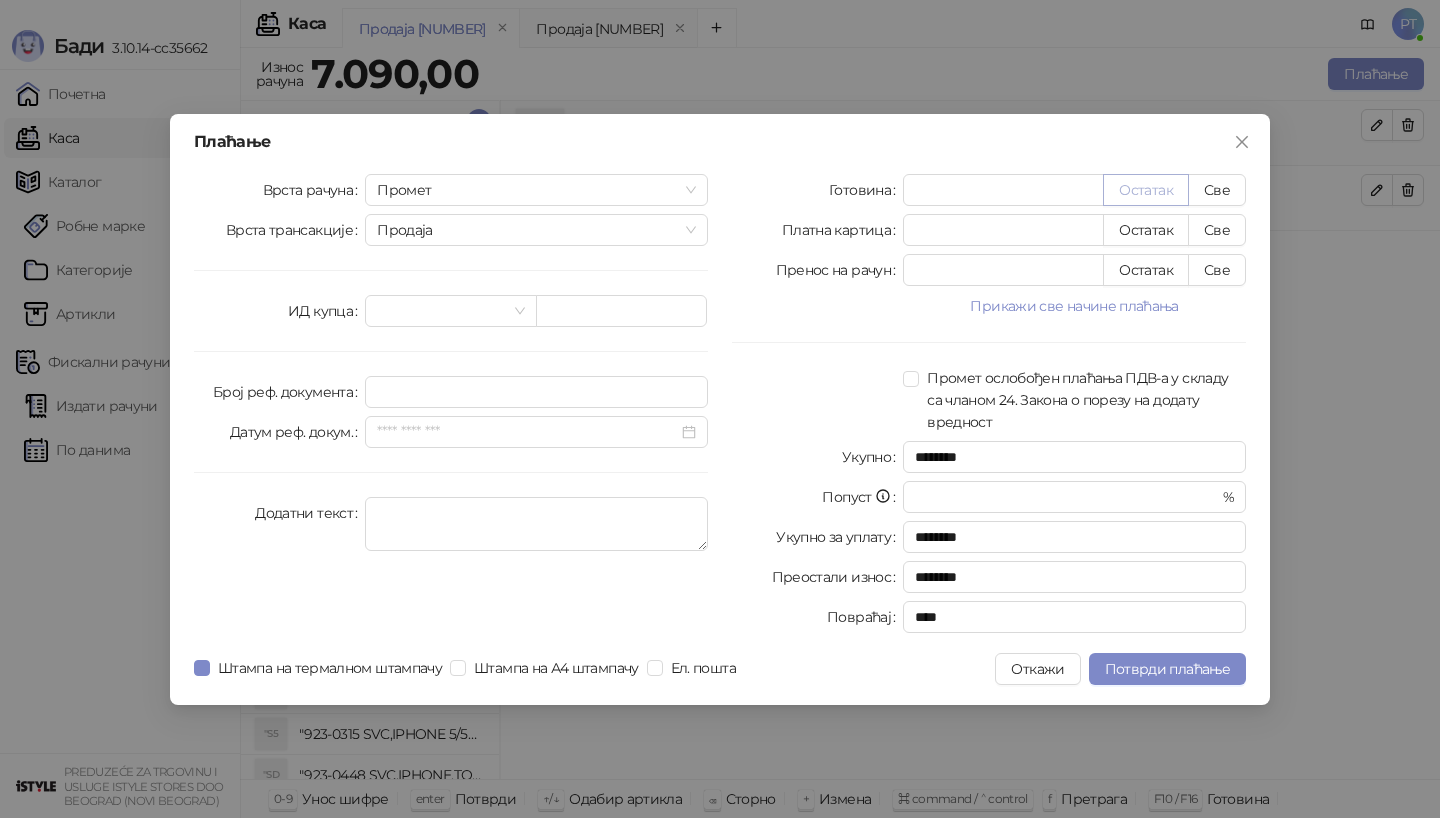 click on "Остатак" at bounding box center (1146, 190) 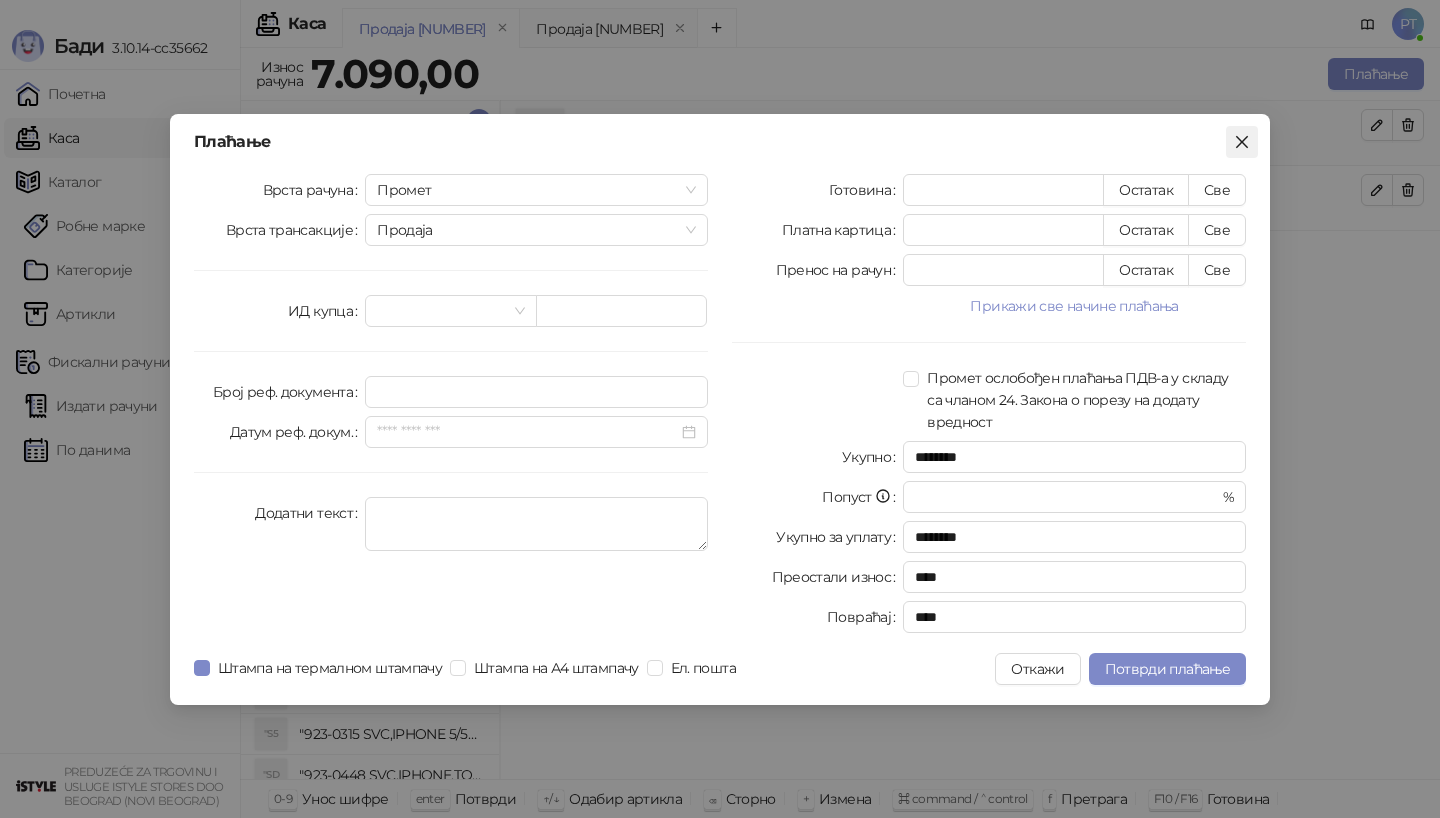 click 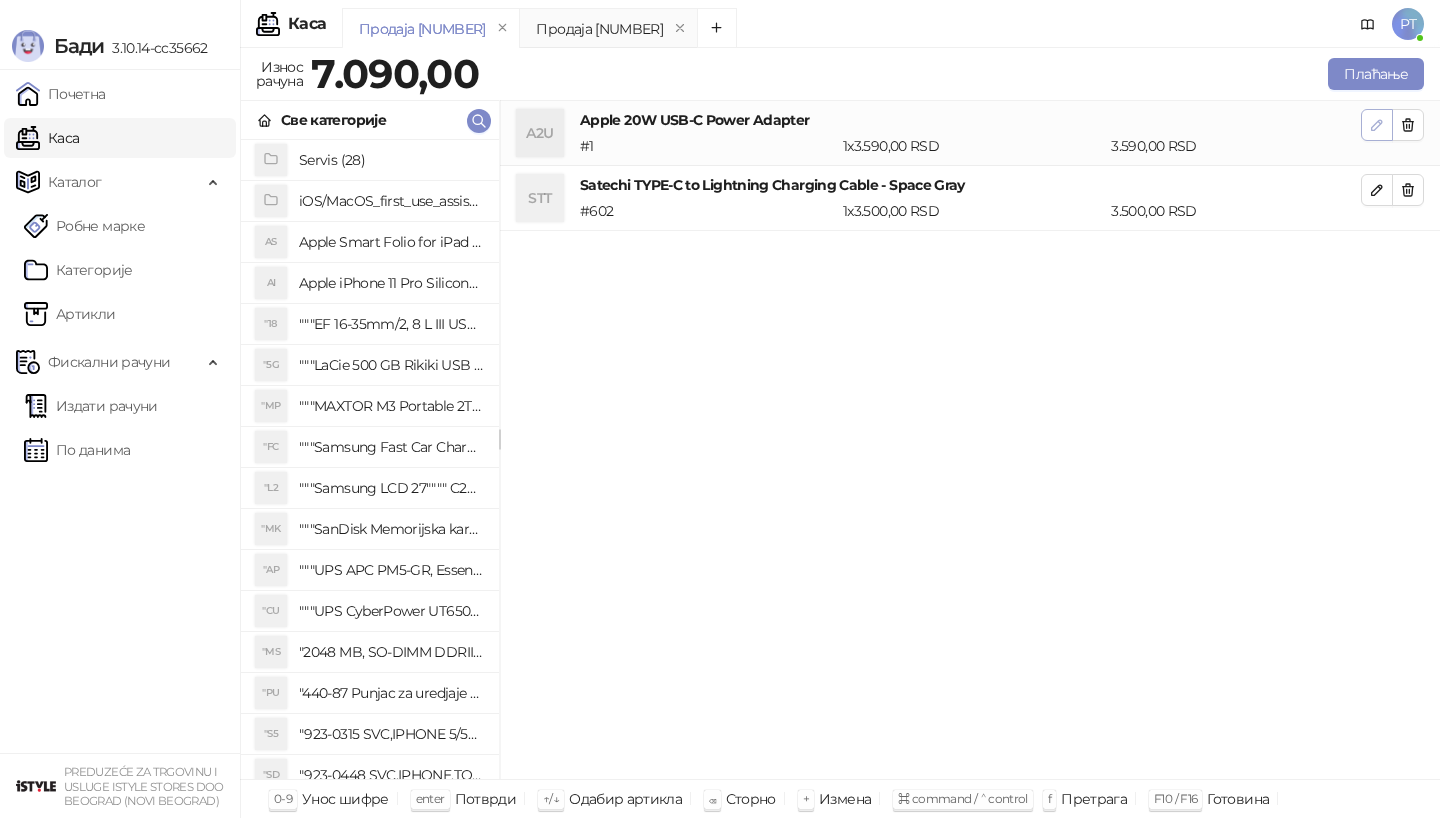 click 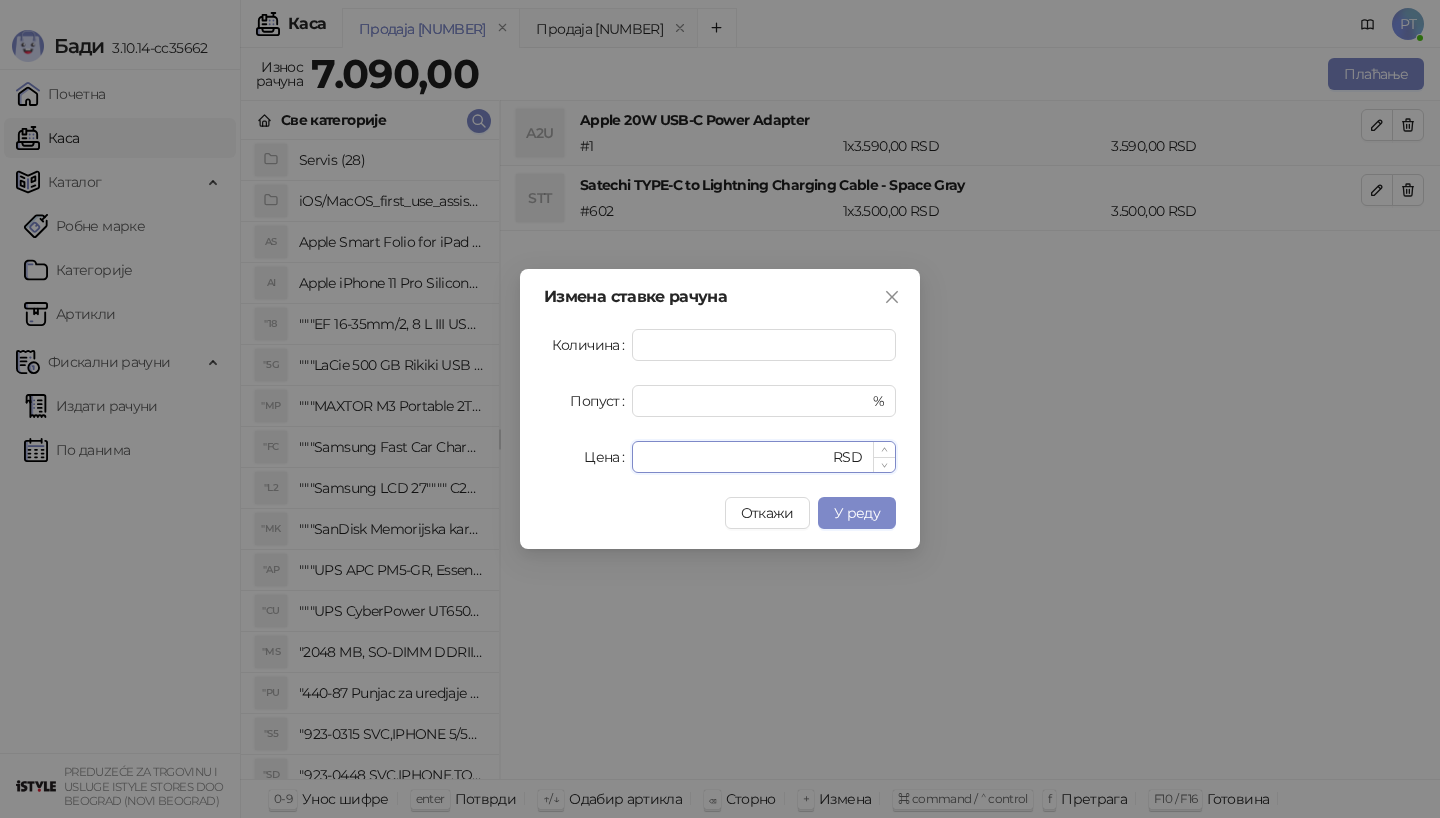 click on "****" at bounding box center (736, 457) 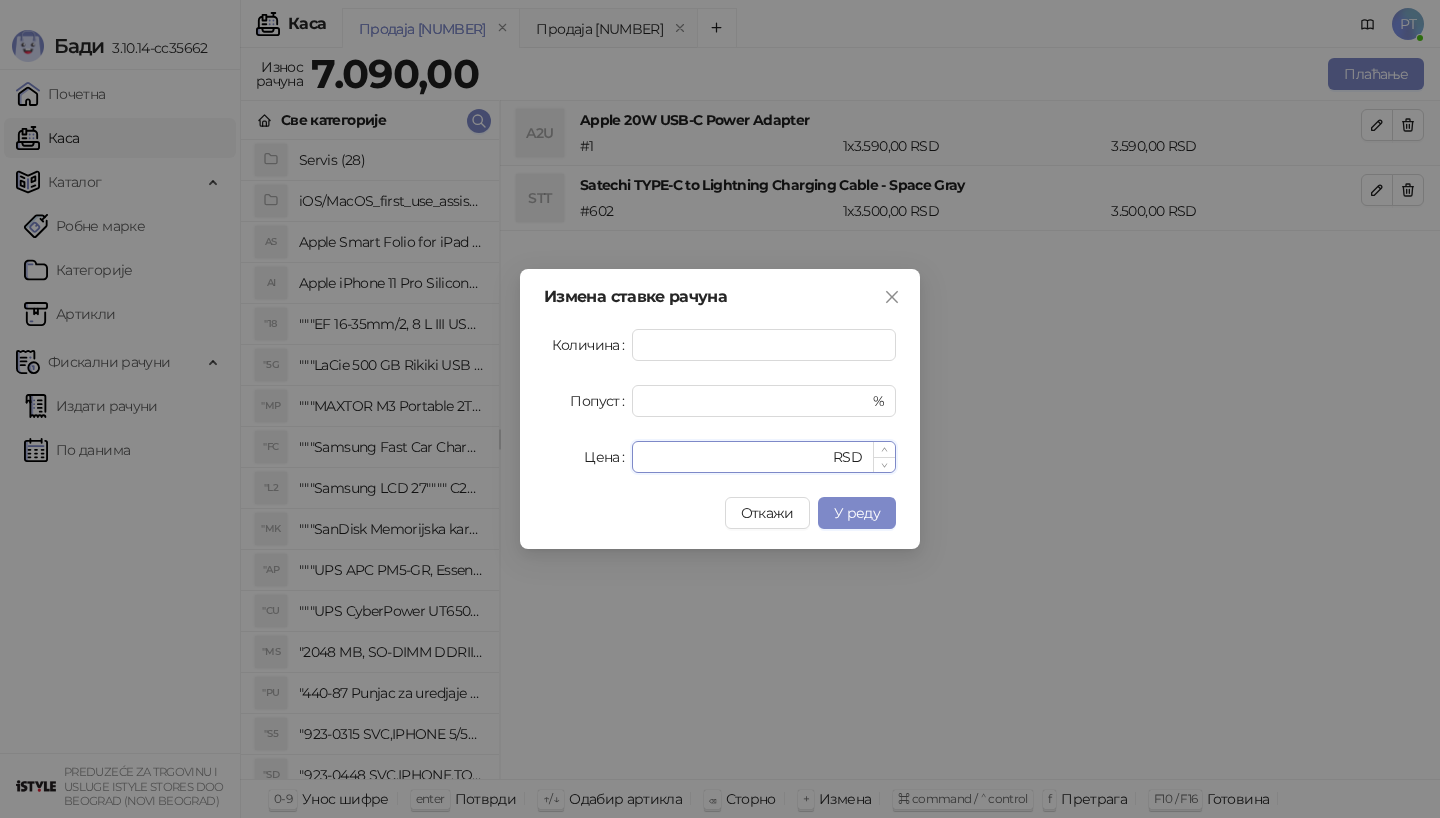 type on "****" 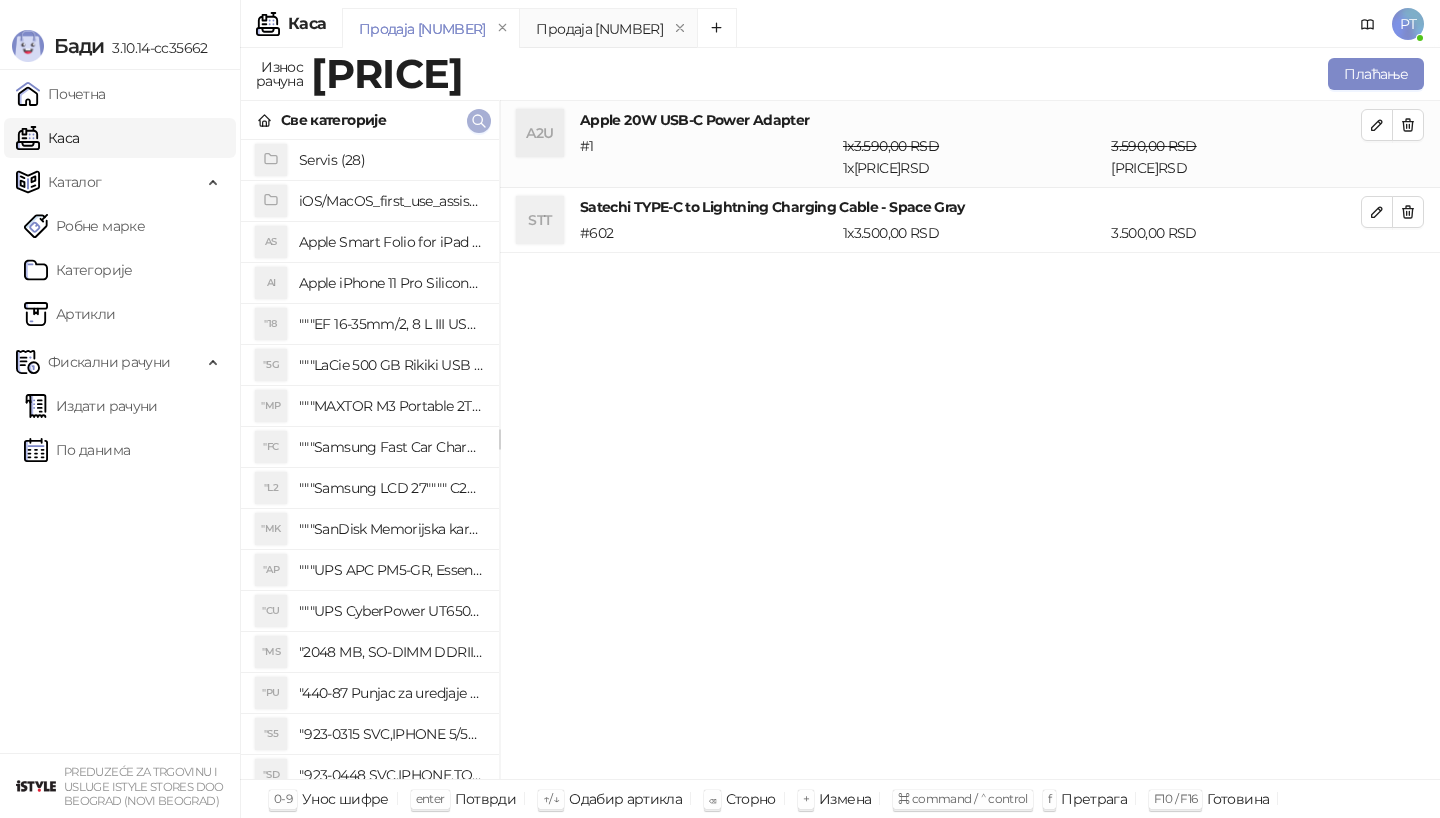 click 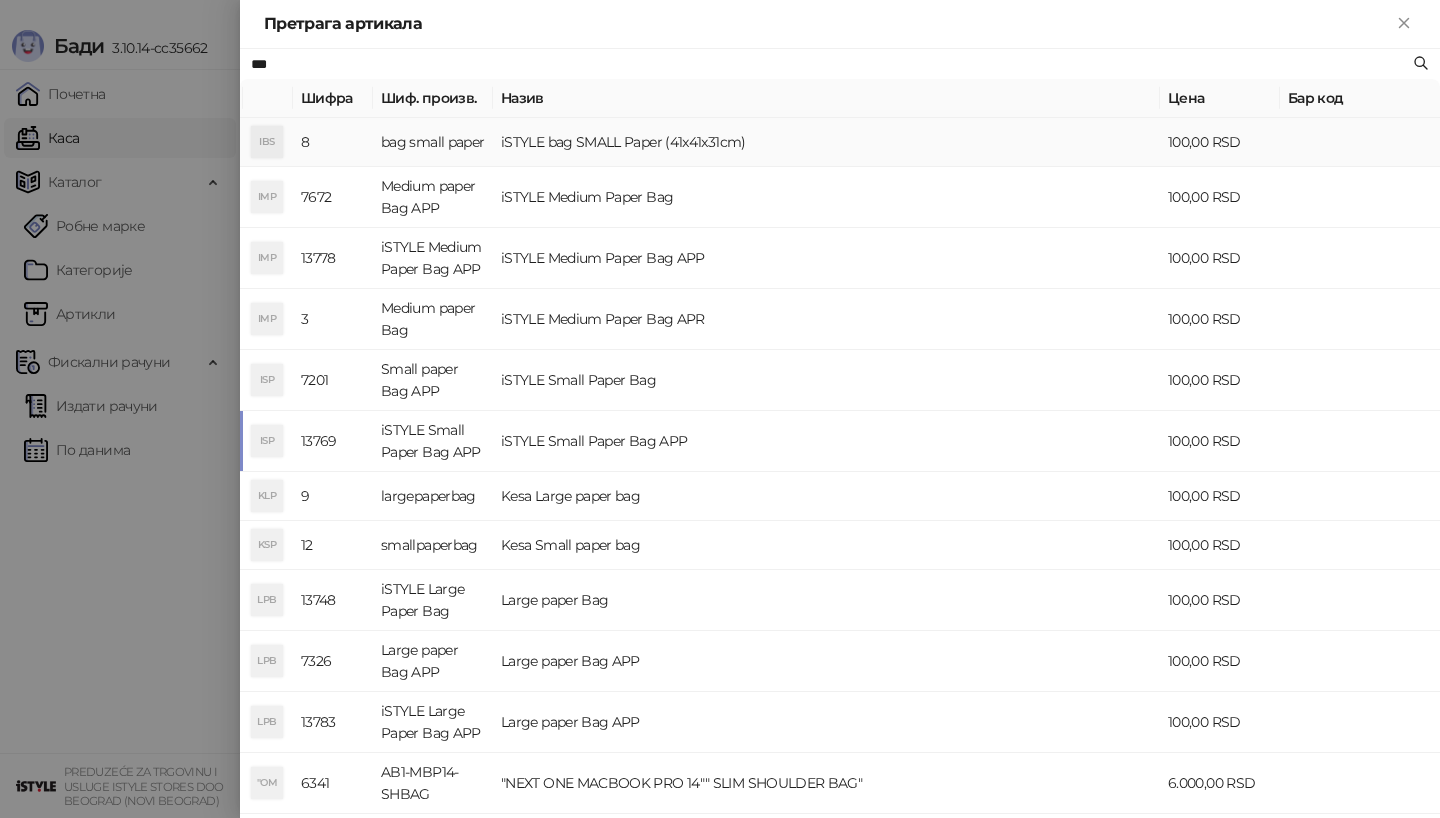 type on "***" 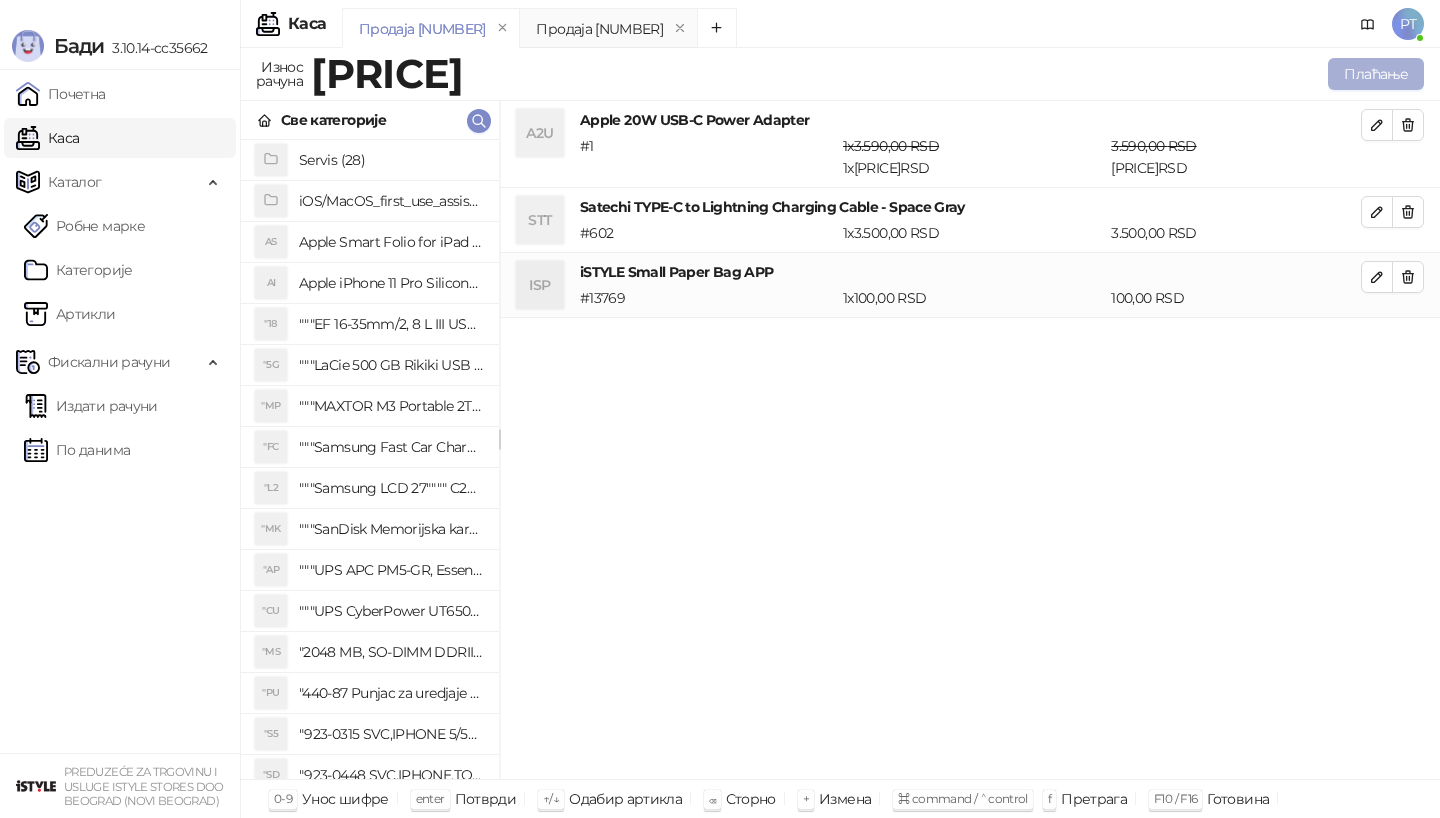click on "Плаћање" at bounding box center [1376, 74] 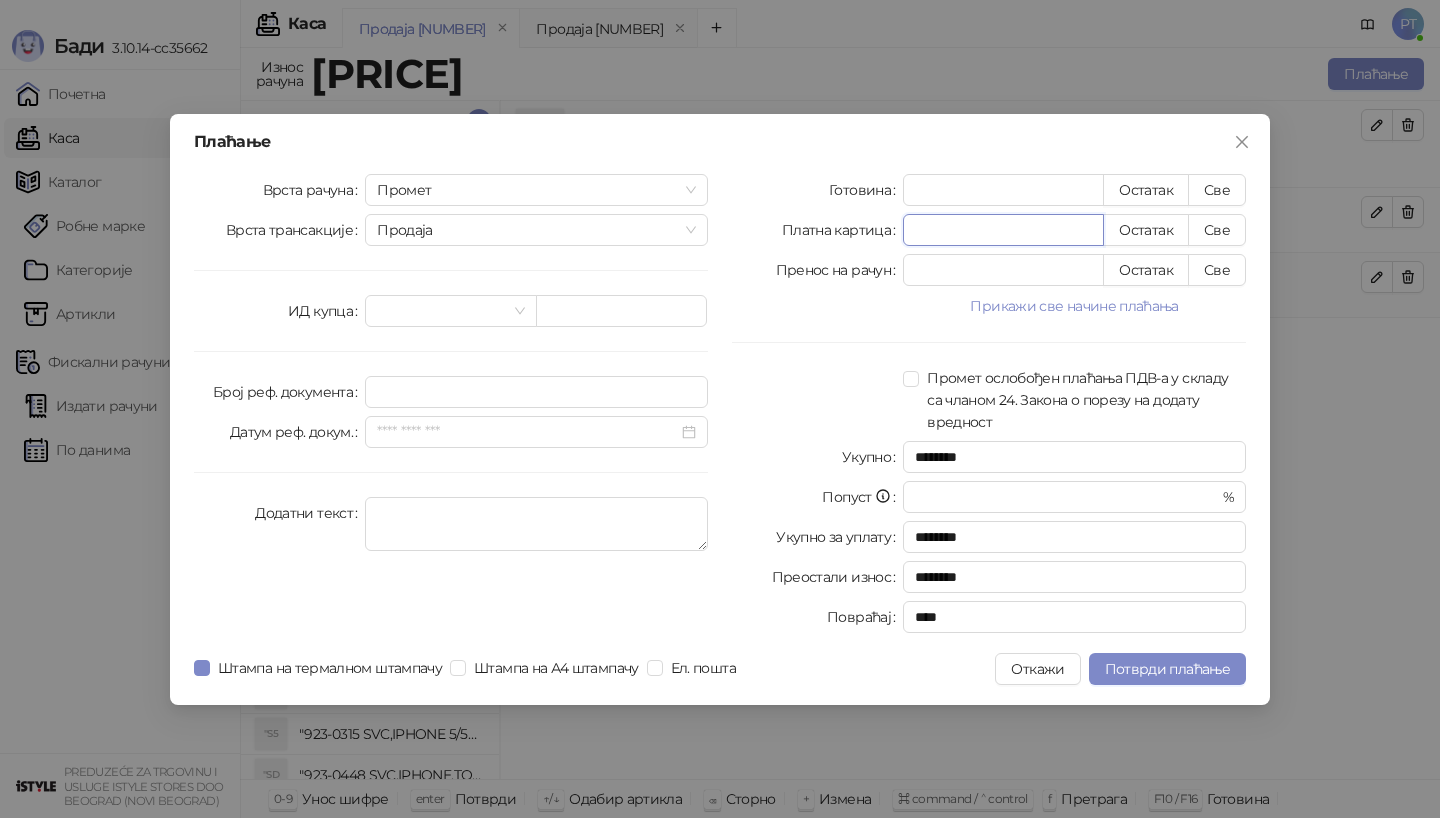 click on "*" at bounding box center [1003, 230] 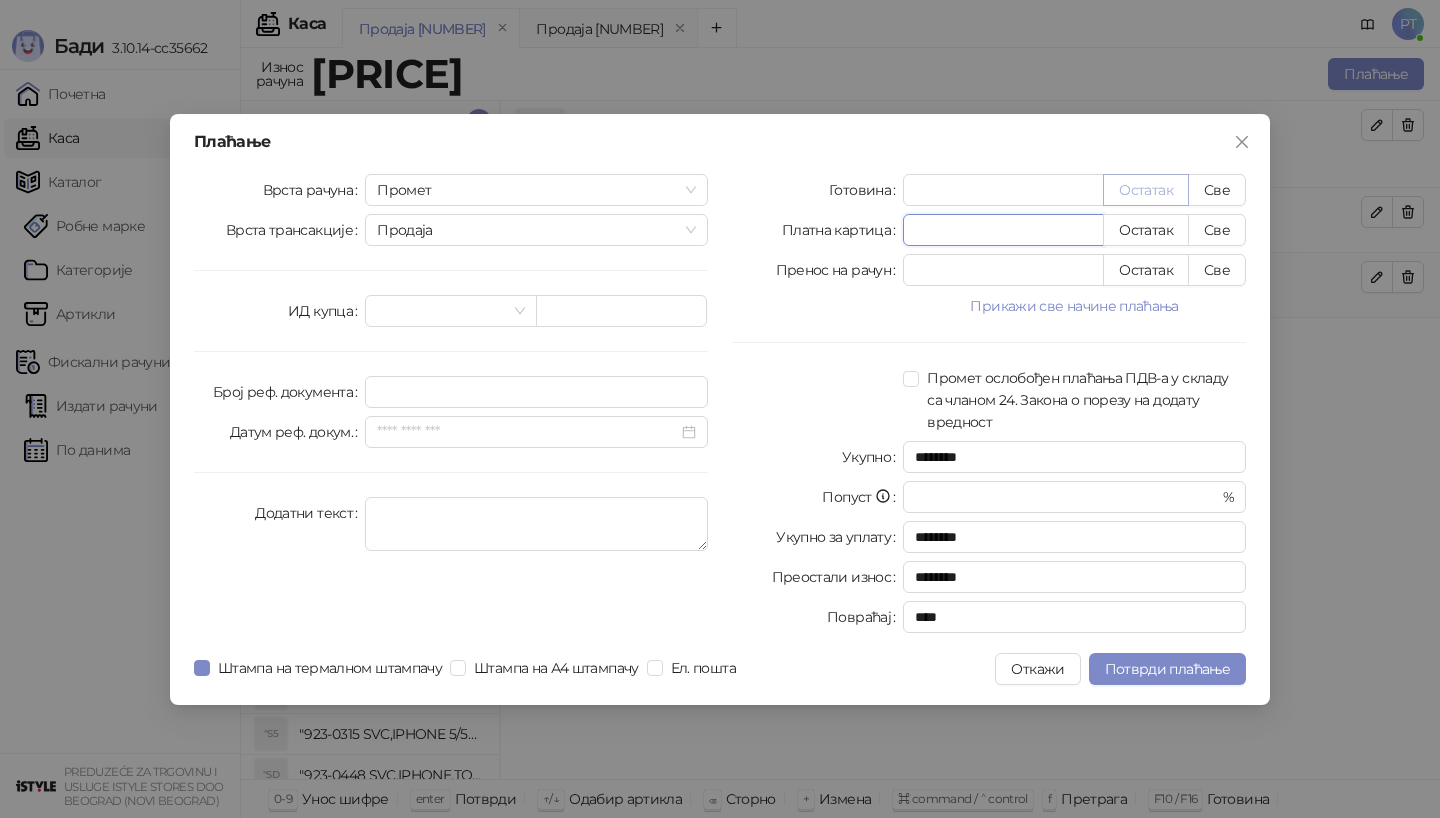 type on "****" 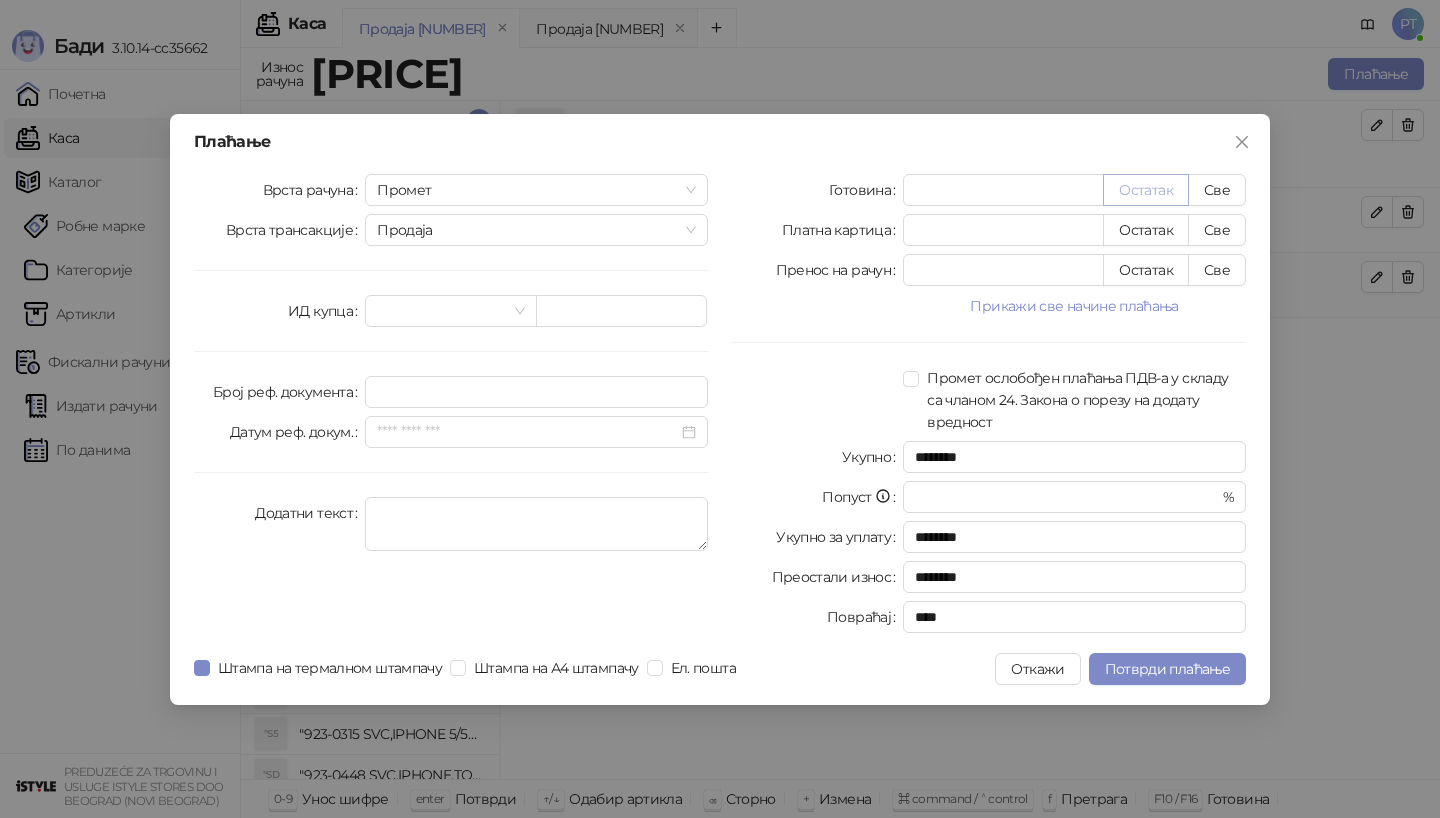 click on "Остатак" at bounding box center (1146, 190) 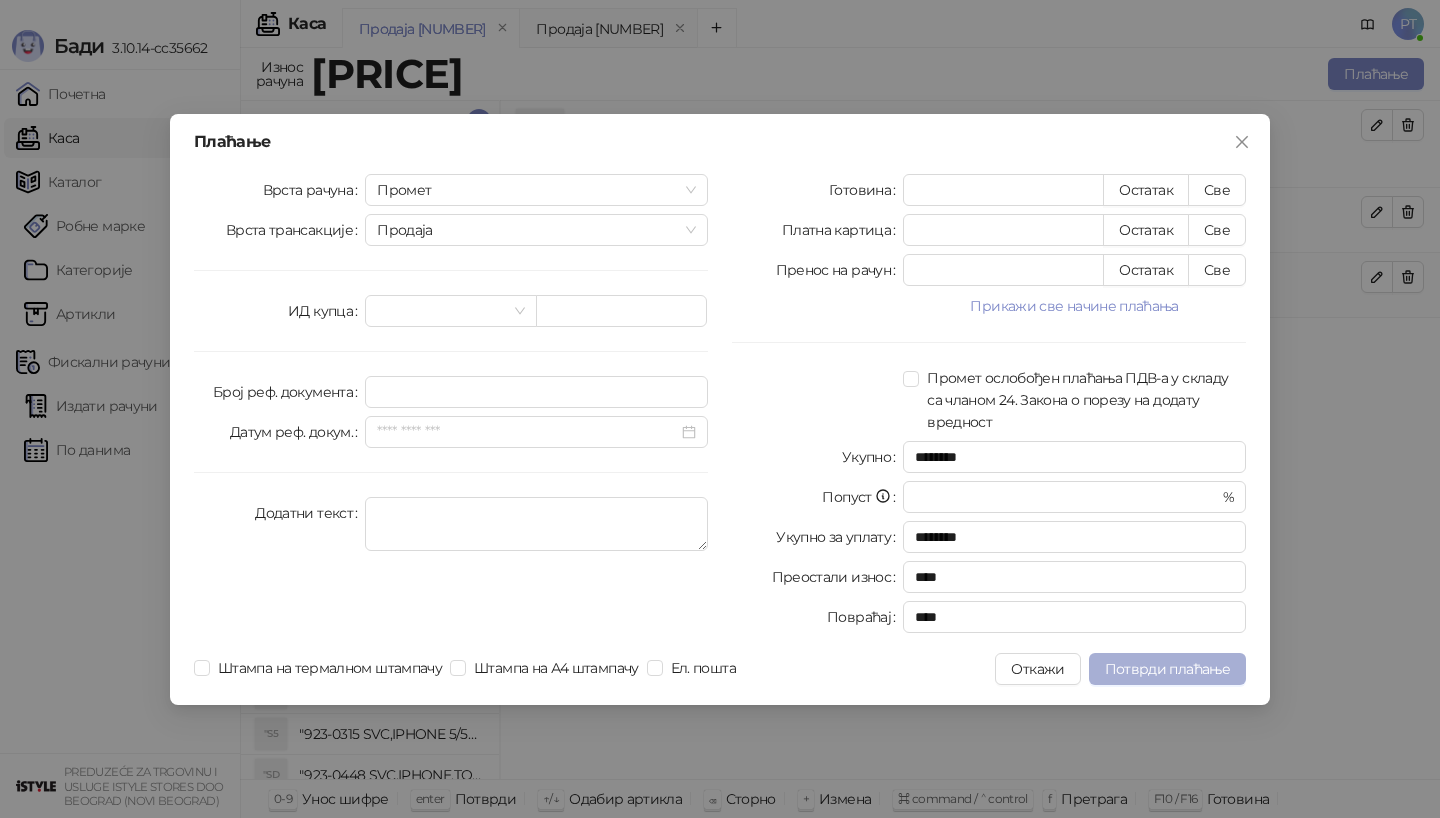 click on "Потврди плаћање" at bounding box center (1167, 669) 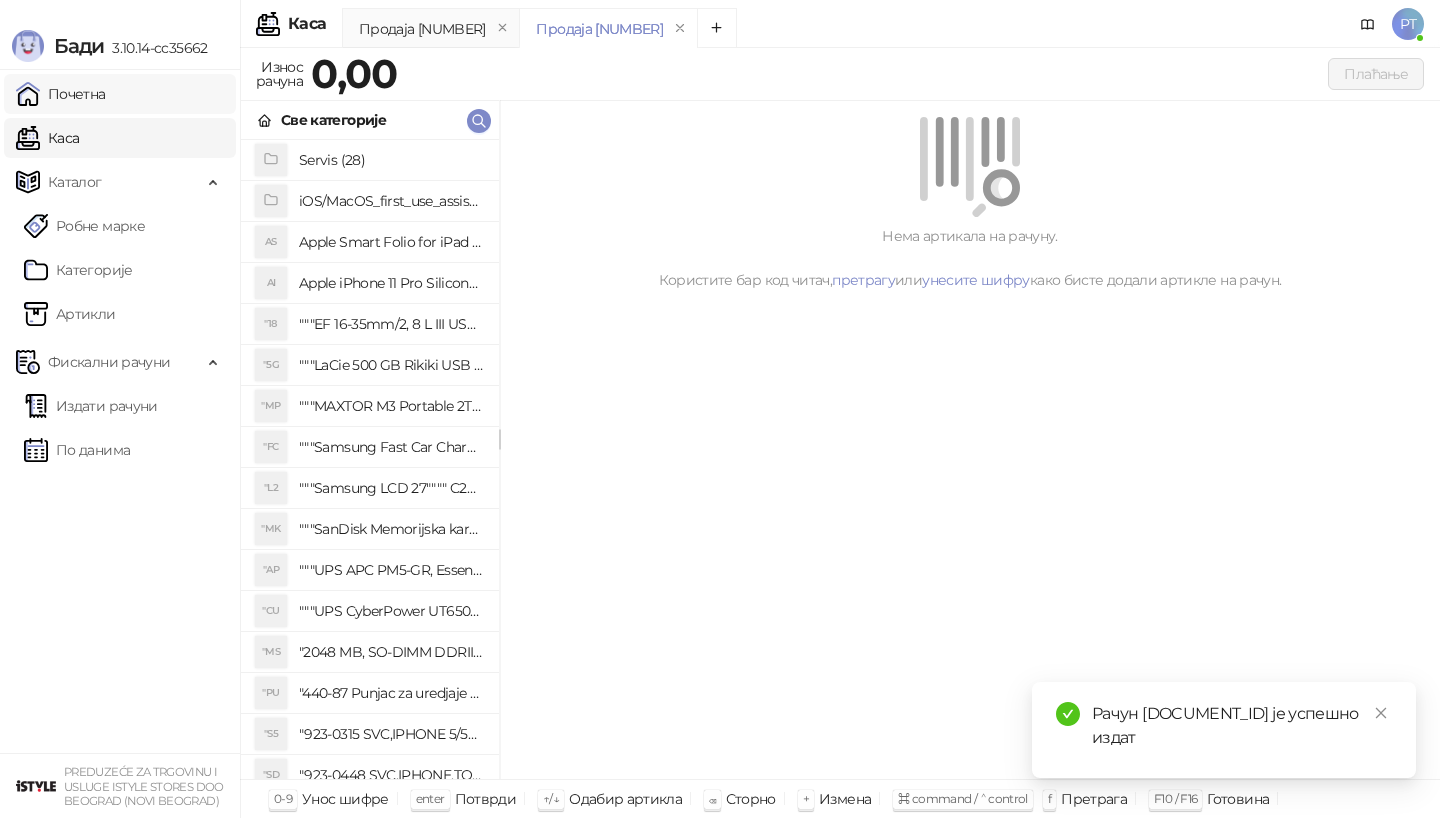 click on "Почетна" at bounding box center (61, 94) 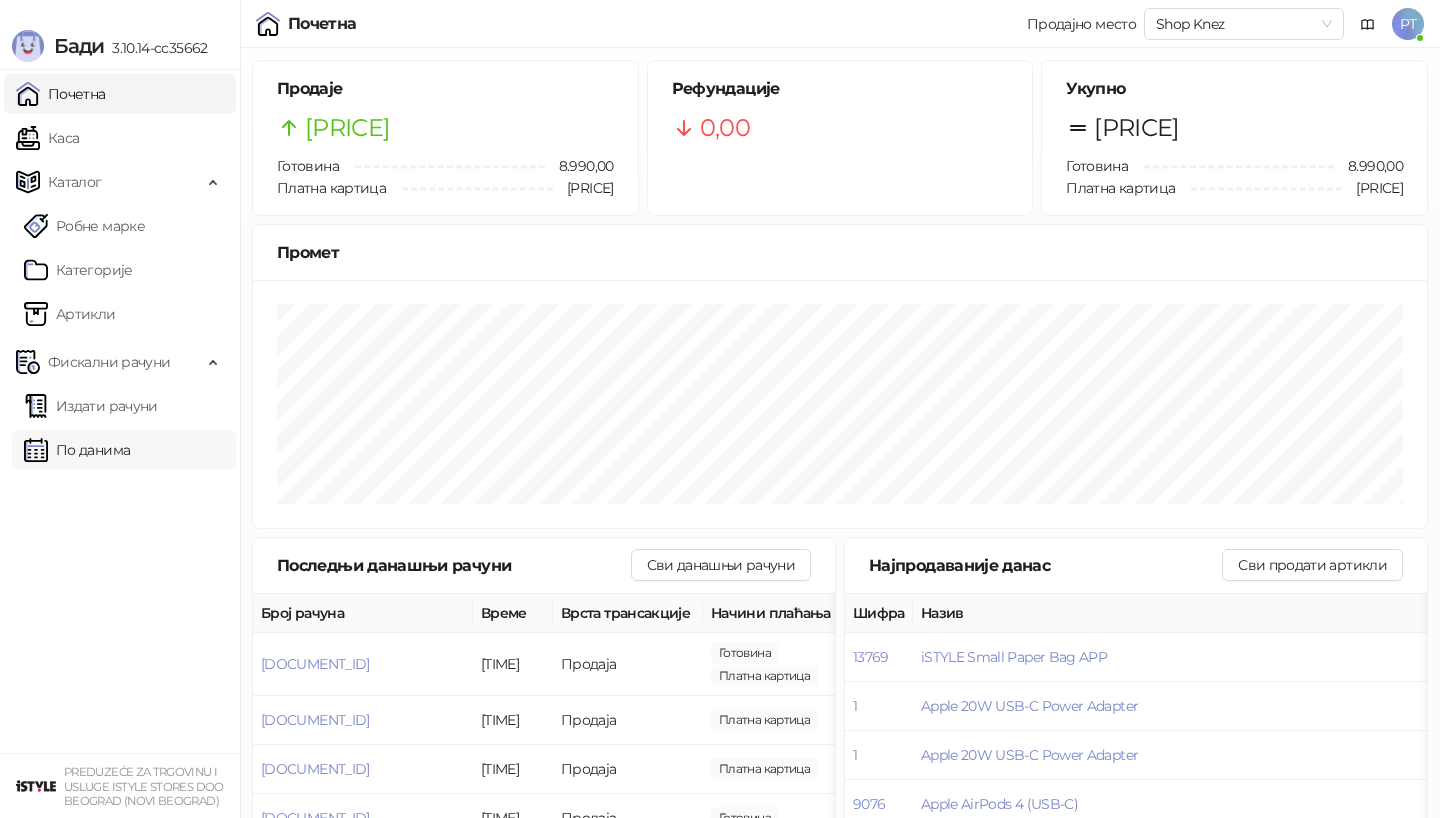 click on "По данима" at bounding box center (77, 450) 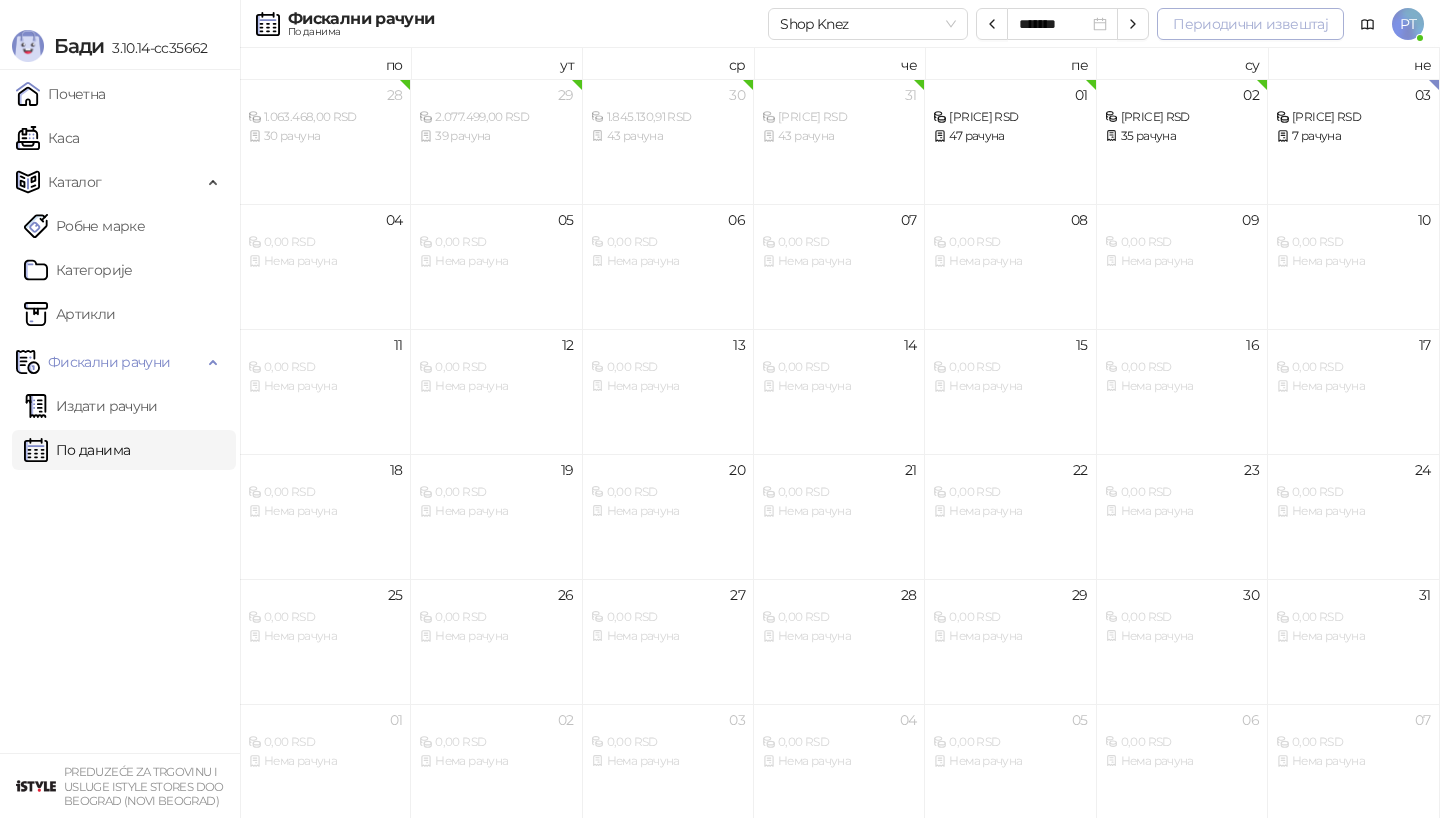 click on "Периодични извештај" at bounding box center (1250, 24) 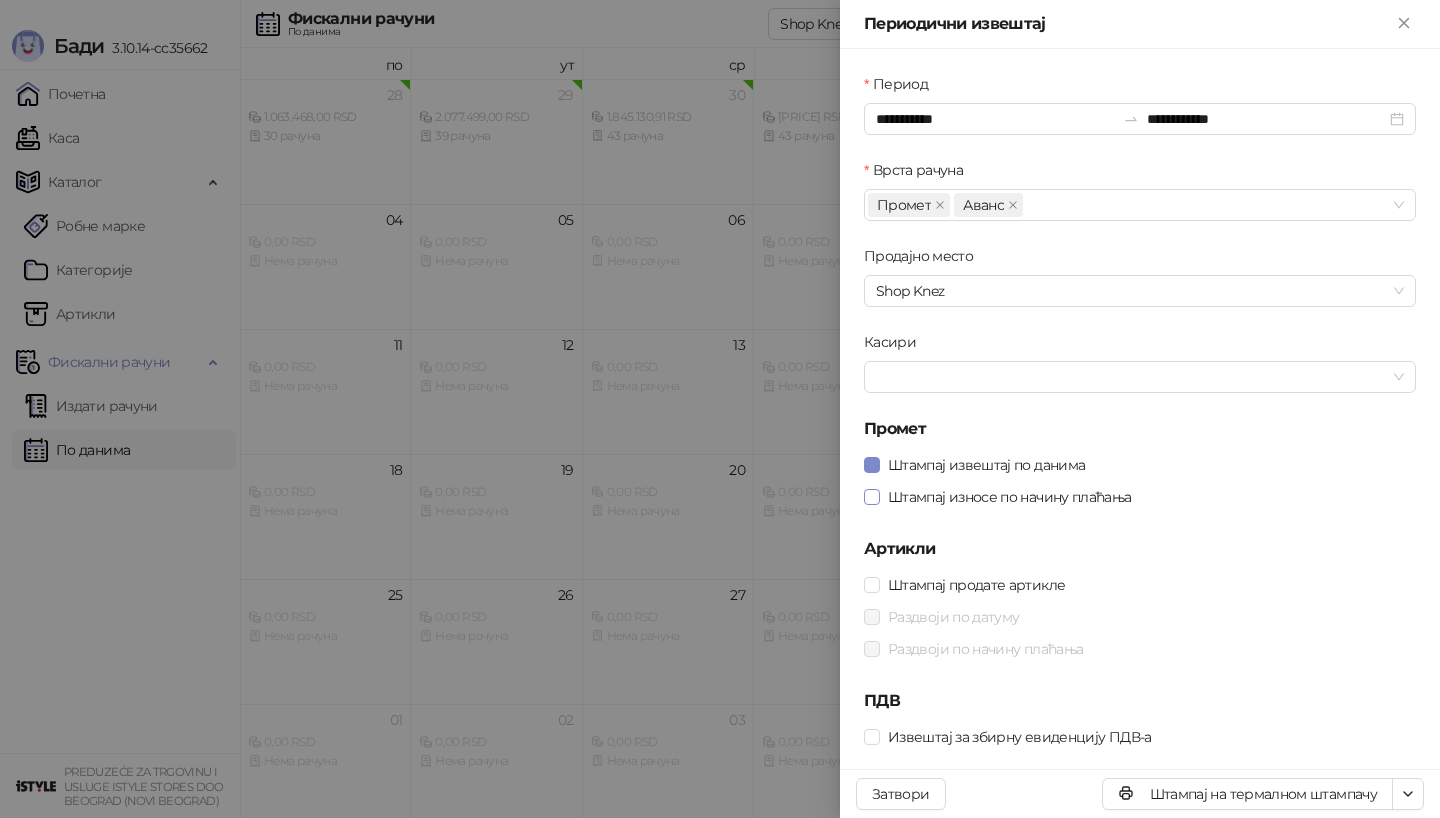 click at bounding box center (872, 497) 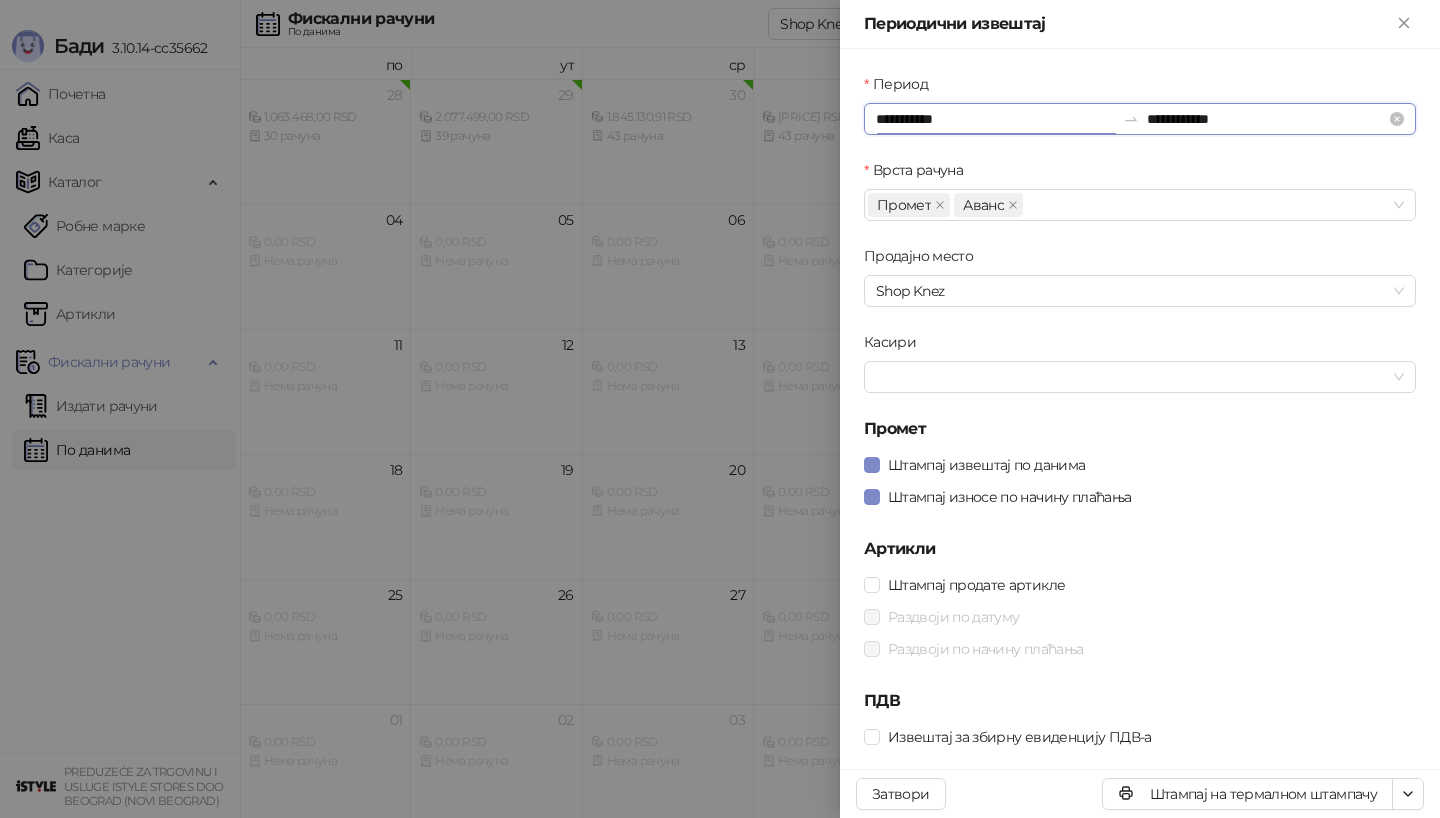 click on "**********" at bounding box center [995, 119] 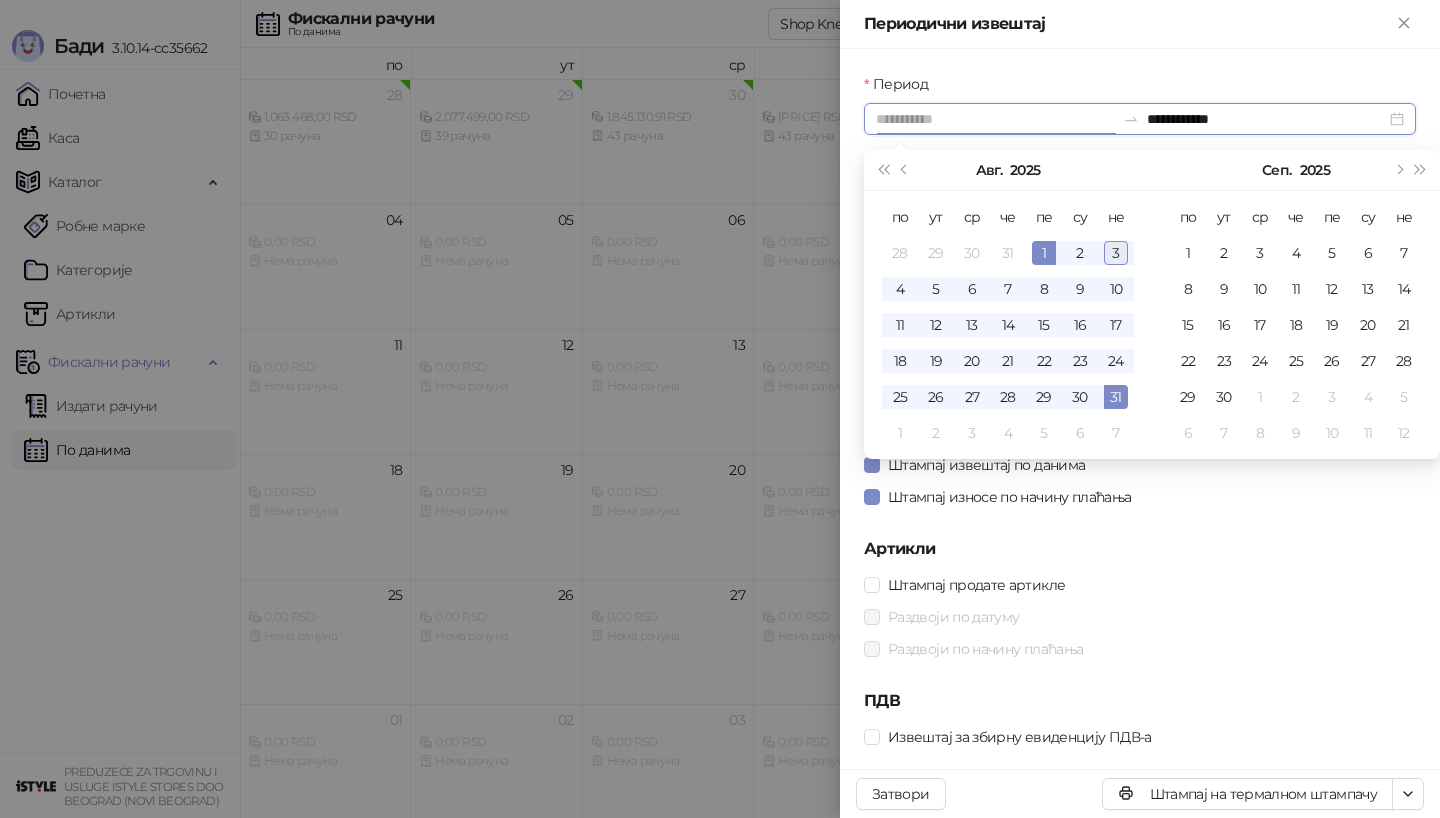 type on "**********" 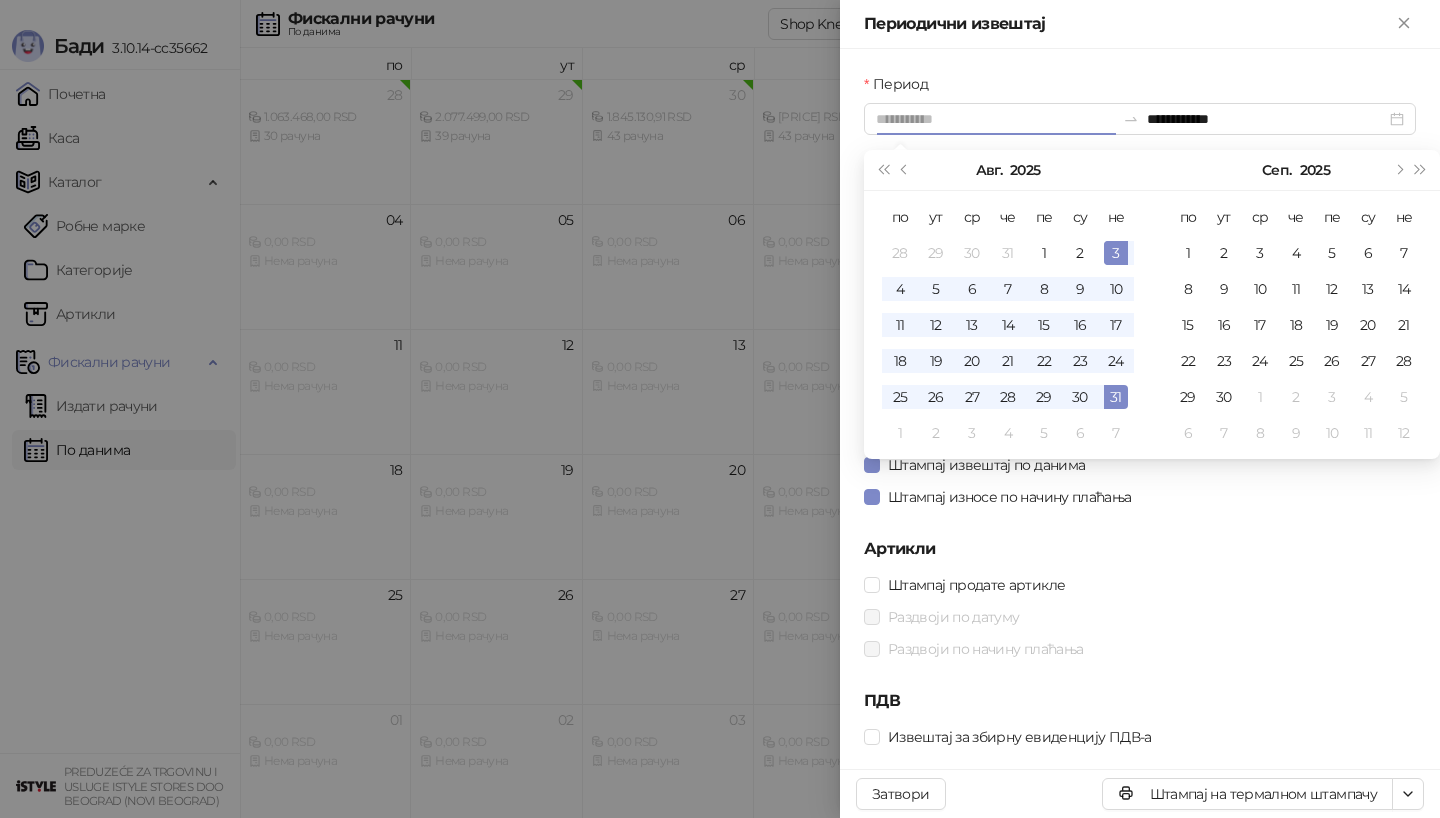 click on "3" at bounding box center (1116, 253) 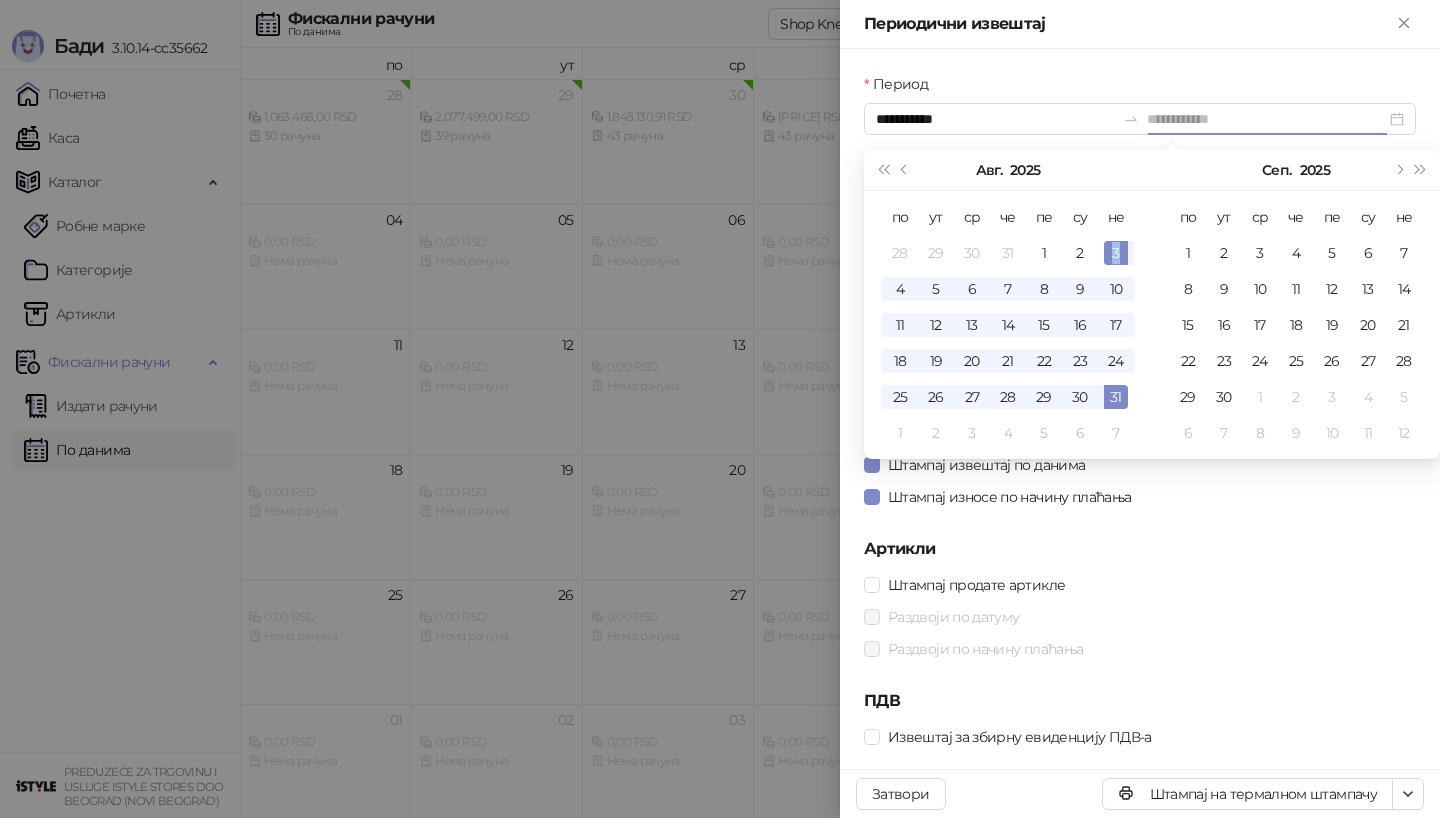click on "3" at bounding box center [1116, 253] 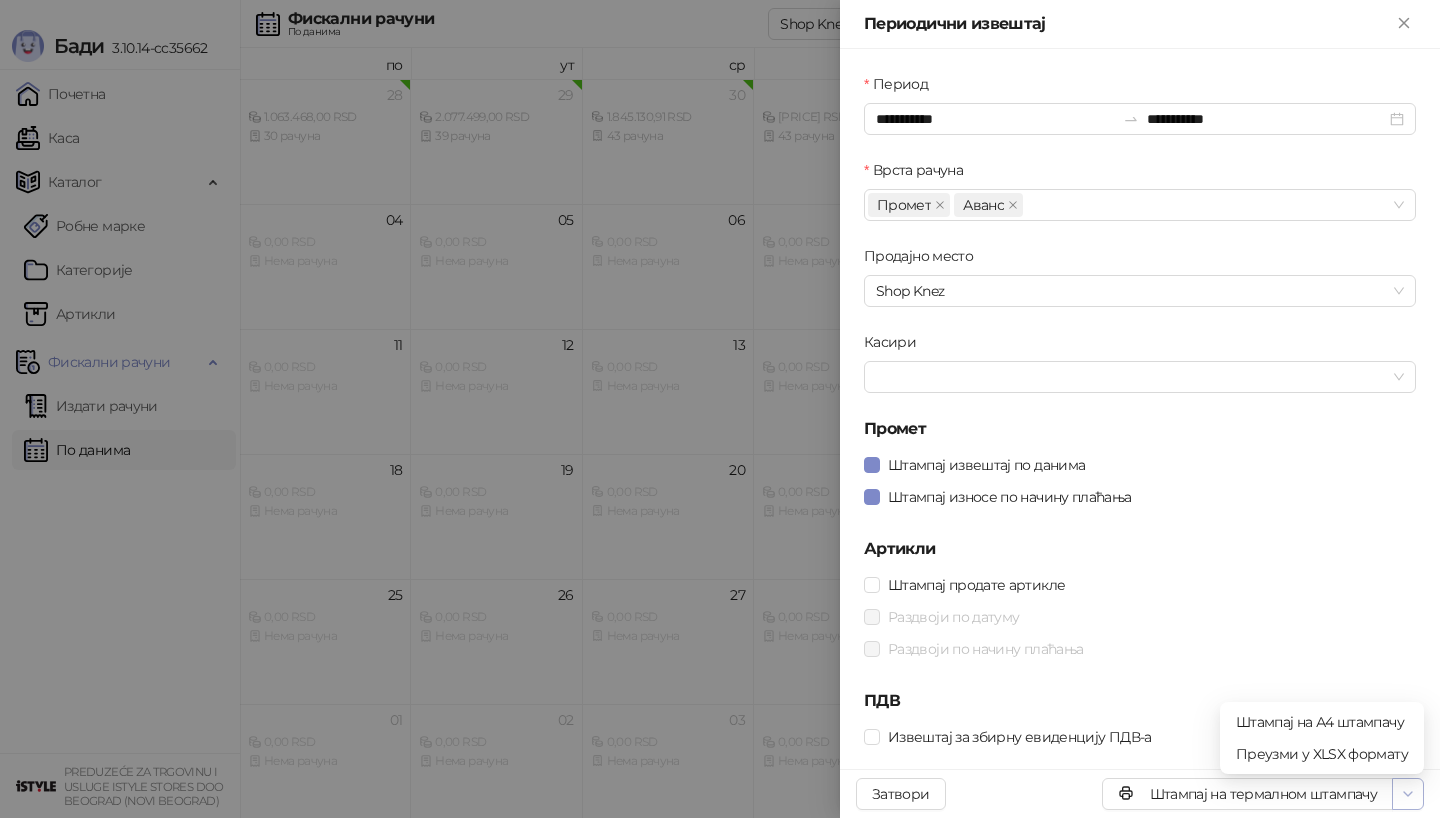click 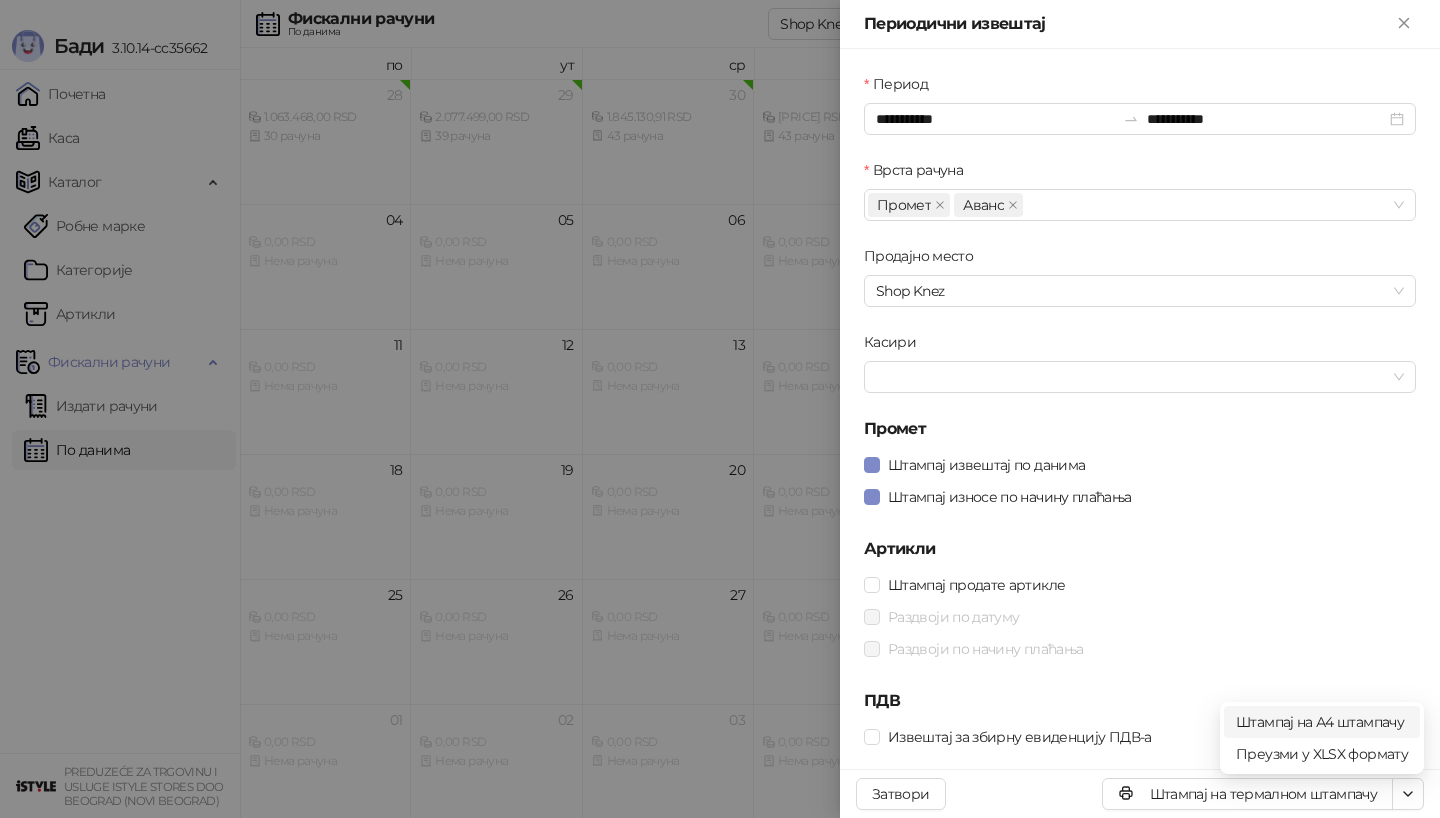 click on "Штампај на А4 штампачу" at bounding box center [1322, 722] 